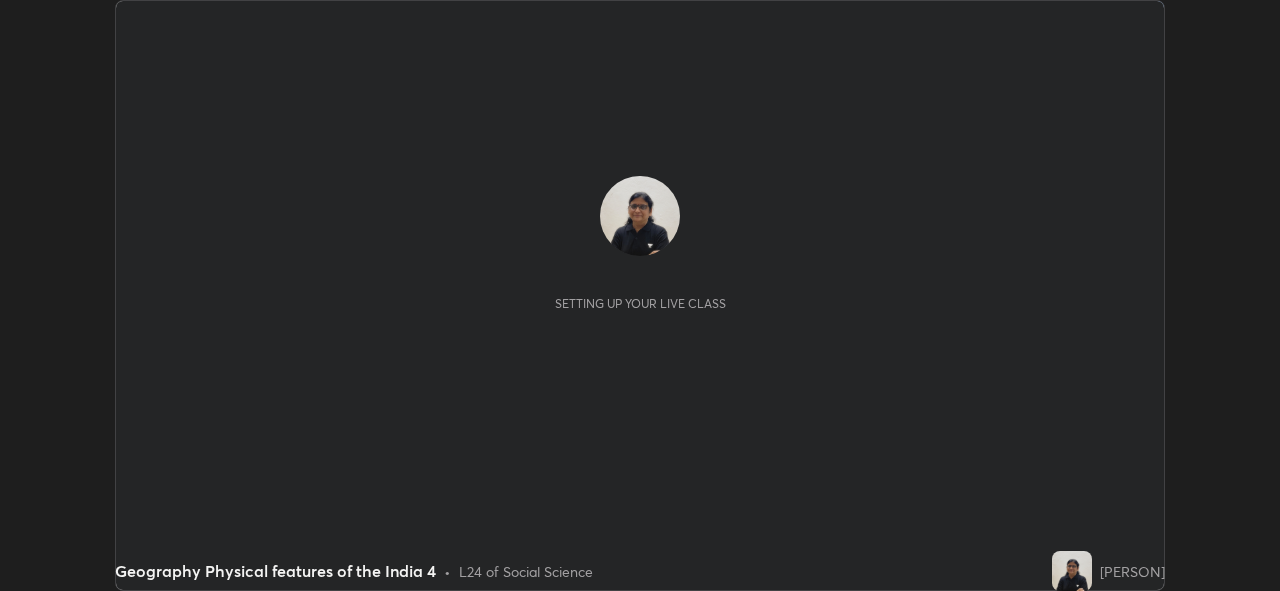 scroll, scrollTop: 0, scrollLeft: 0, axis: both 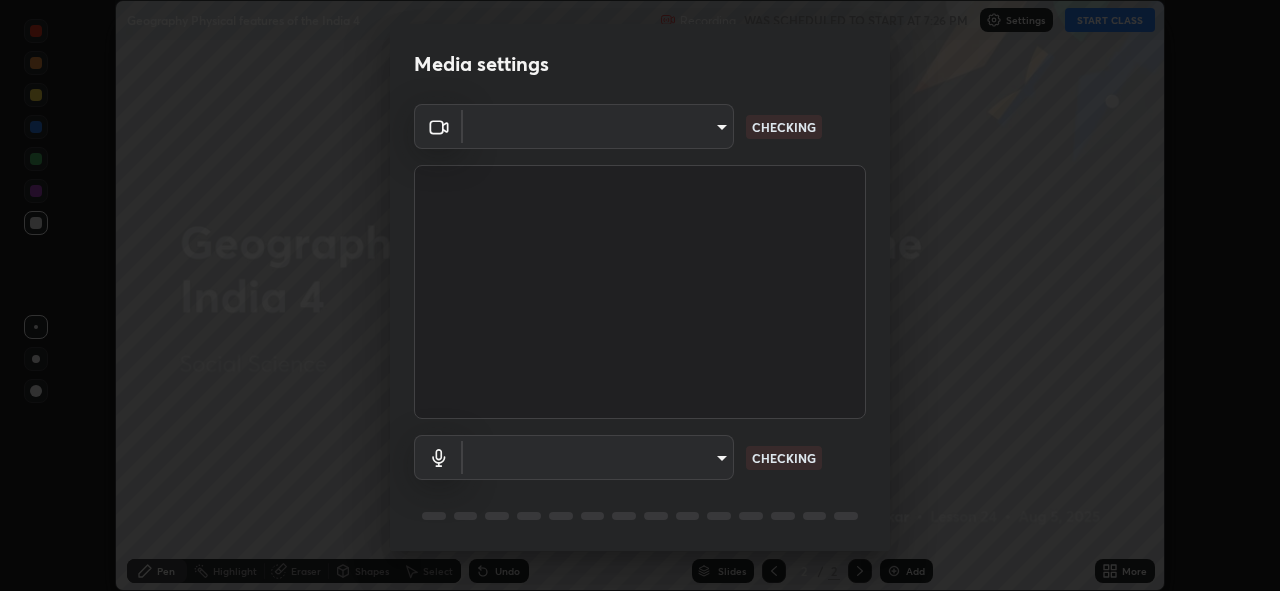 type on "0a1d79d661a64fddf9c7d5b4cd35eaf601090247fd107eb5253fa8bc11dd5ba6" 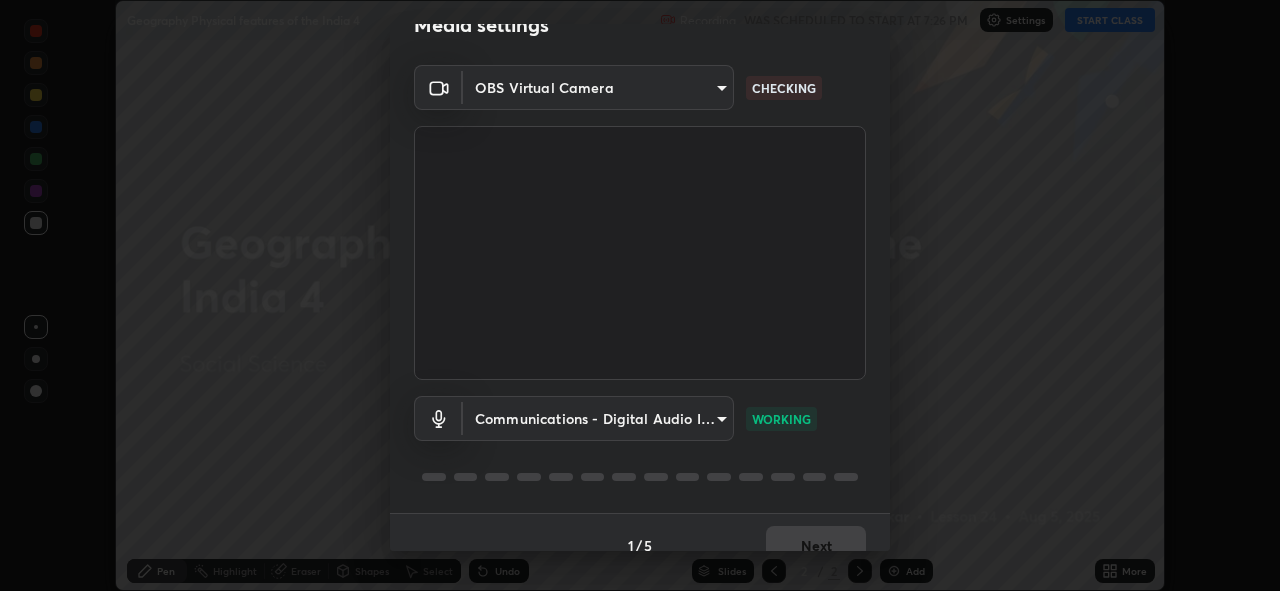 scroll, scrollTop: 65, scrollLeft: 0, axis: vertical 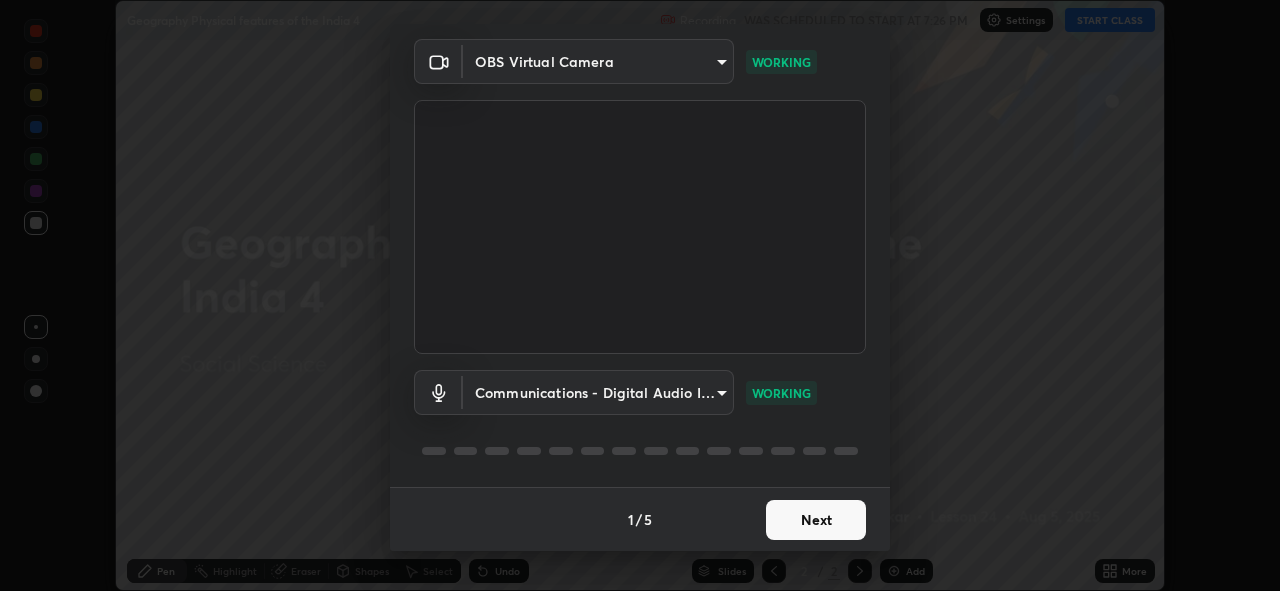 click on "Next" at bounding box center (816, 520) 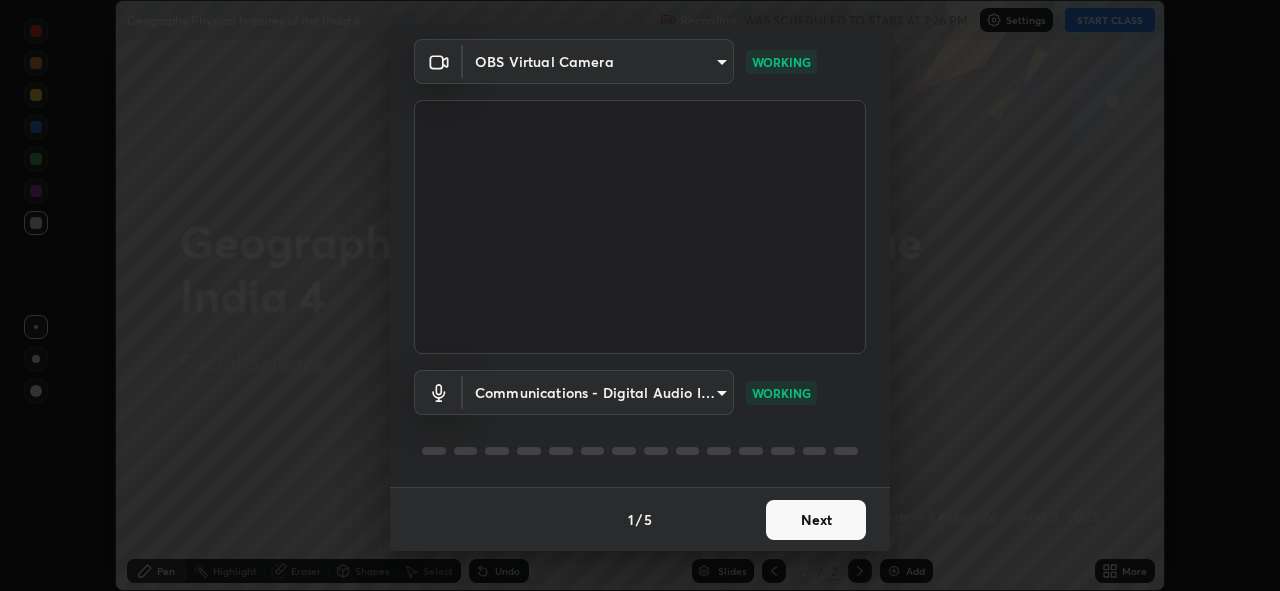 scroll, scrollTop: 0, scrollLeft: 0, axis: both 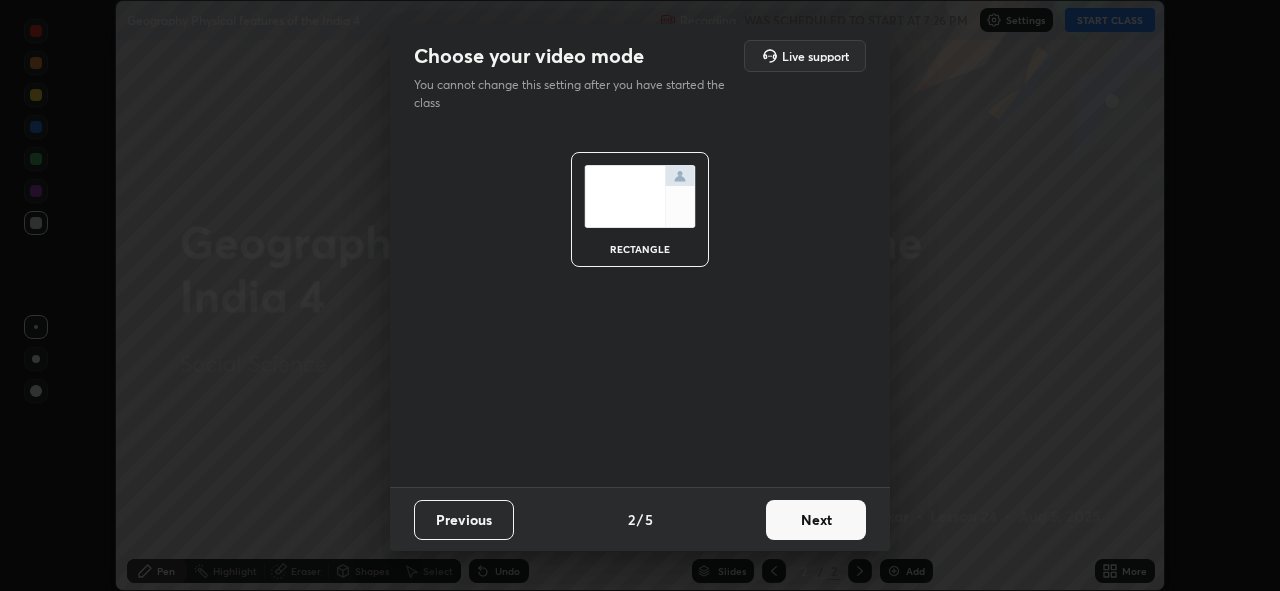 click on "Next" at bounding box center [816, 520] 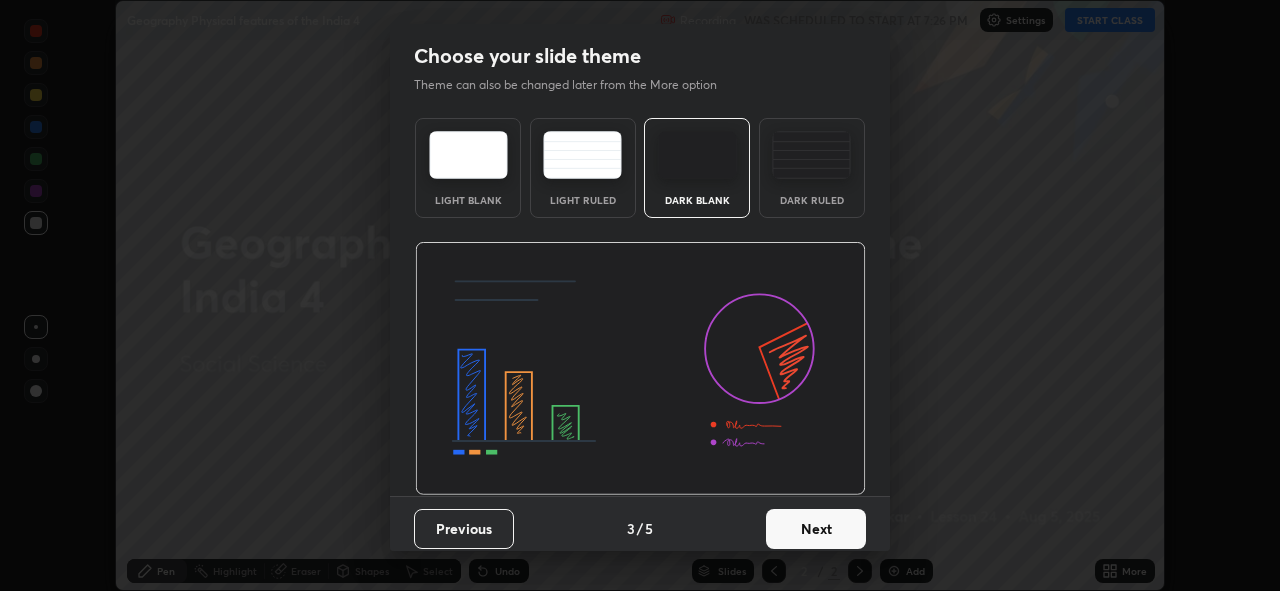 click on "Next" at bounding box center (816, 529) 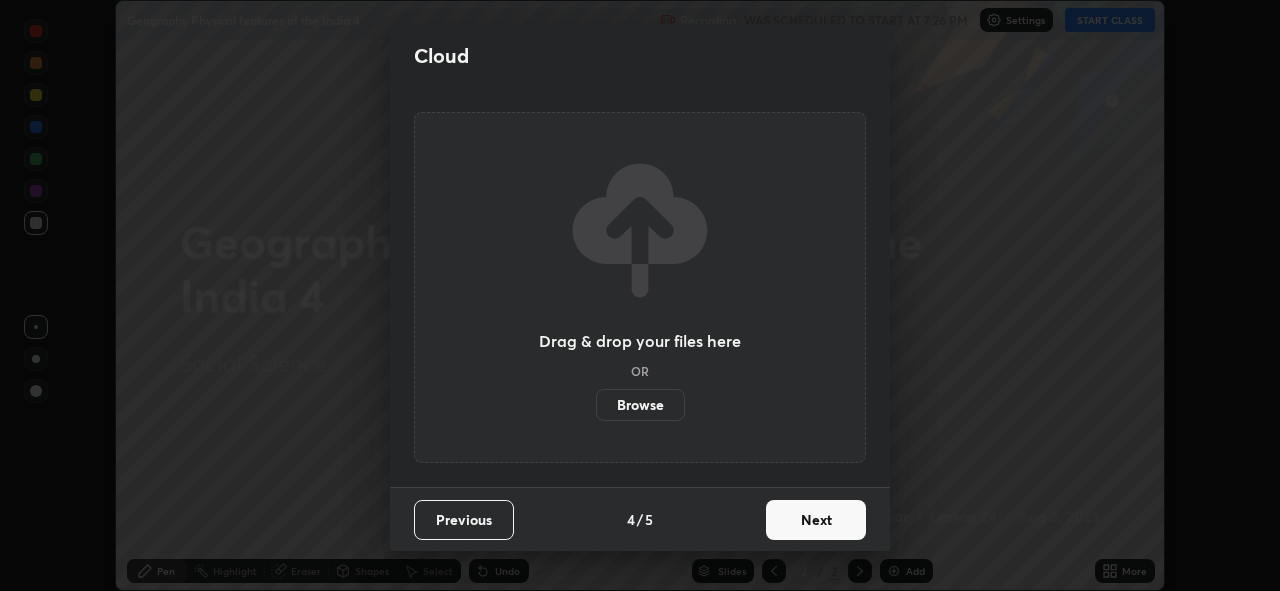 click on "Next" at bounding box center (816, 520) 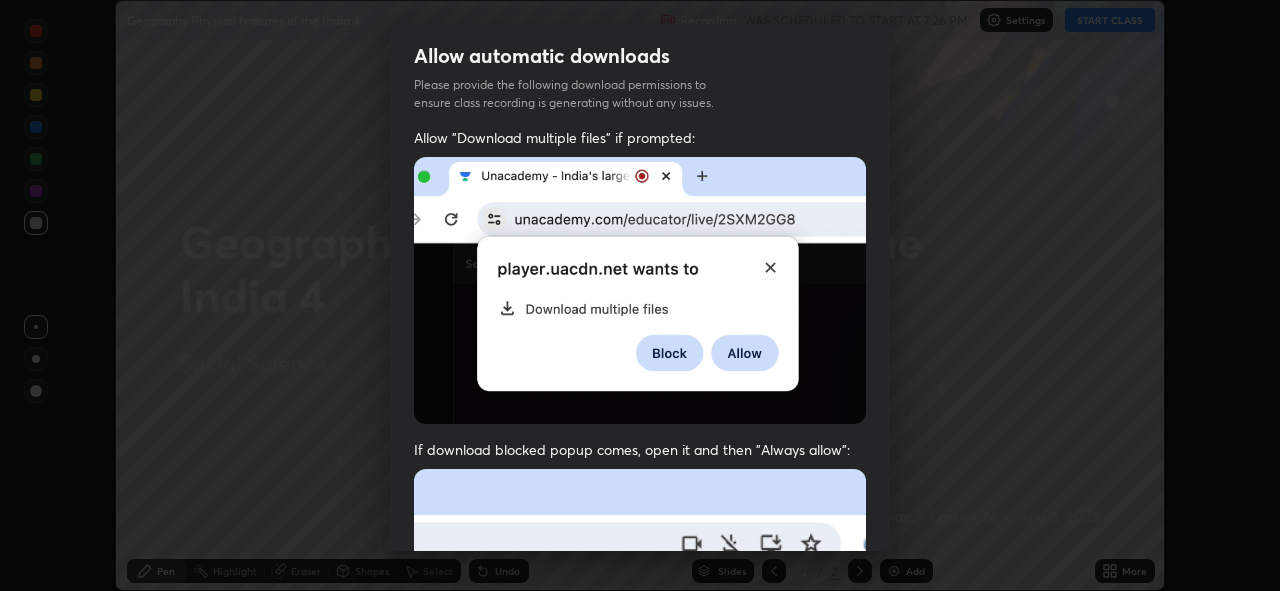 scroll, scrollTop: 473, scrollLeft: 0, axis: vertical 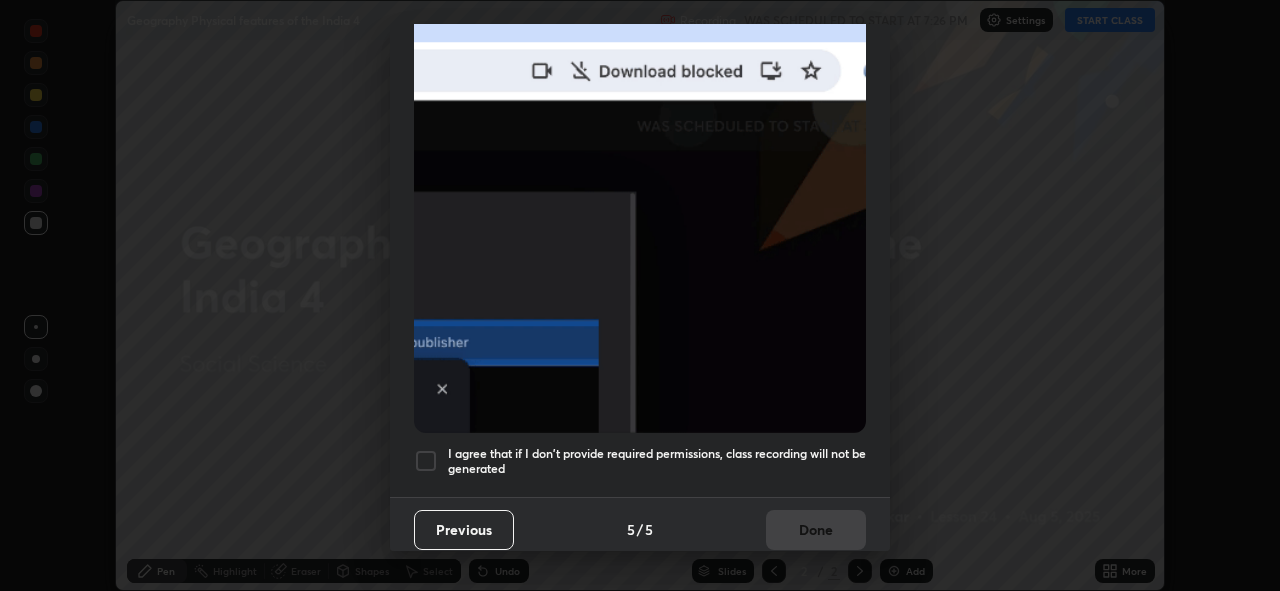click at bounding box center (426, 461) 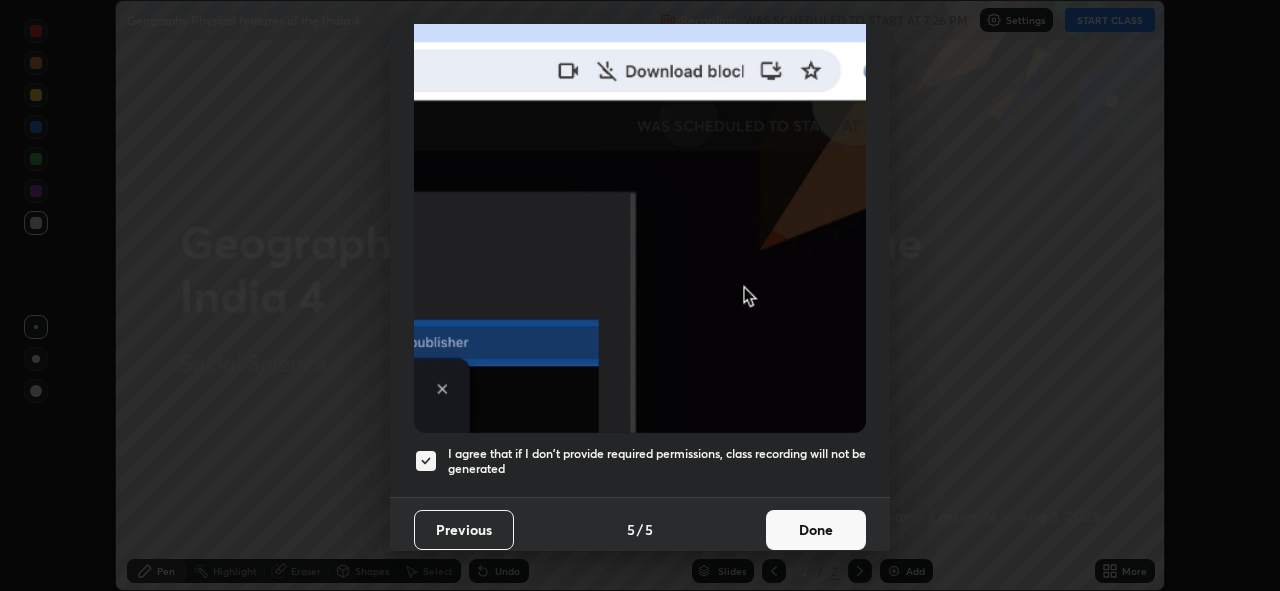 click on "Done" at bounding box center [816, 530] 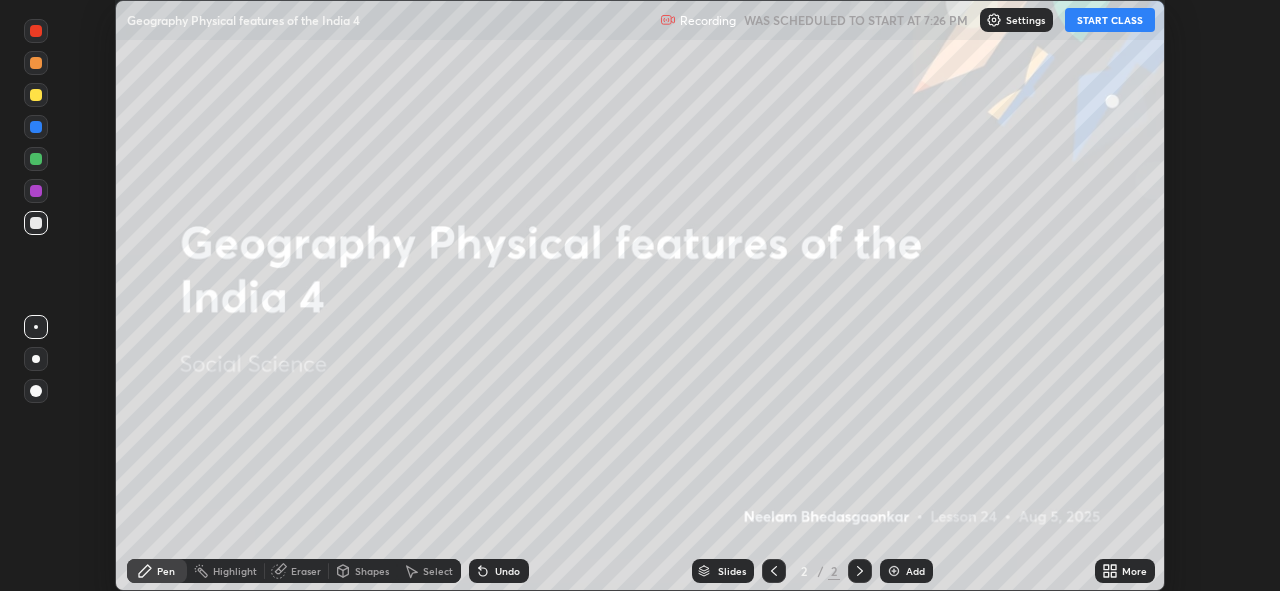 click on "More" at bounding box center (1134, 571) 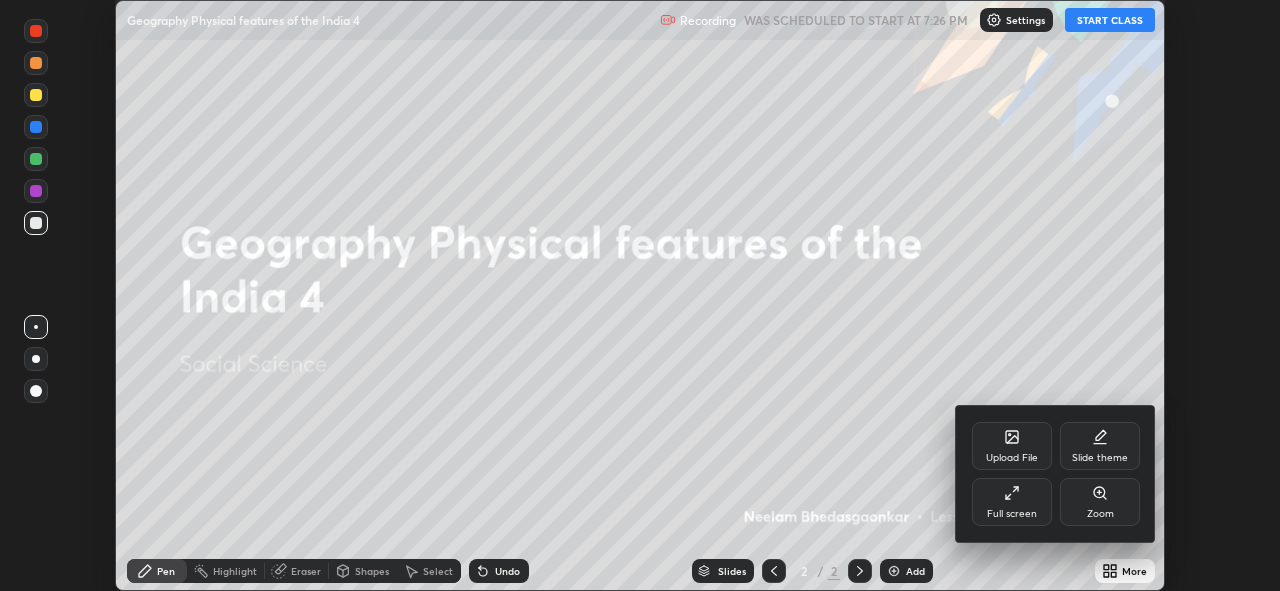 click on "Upload File" at bounding box center [1012, 446] 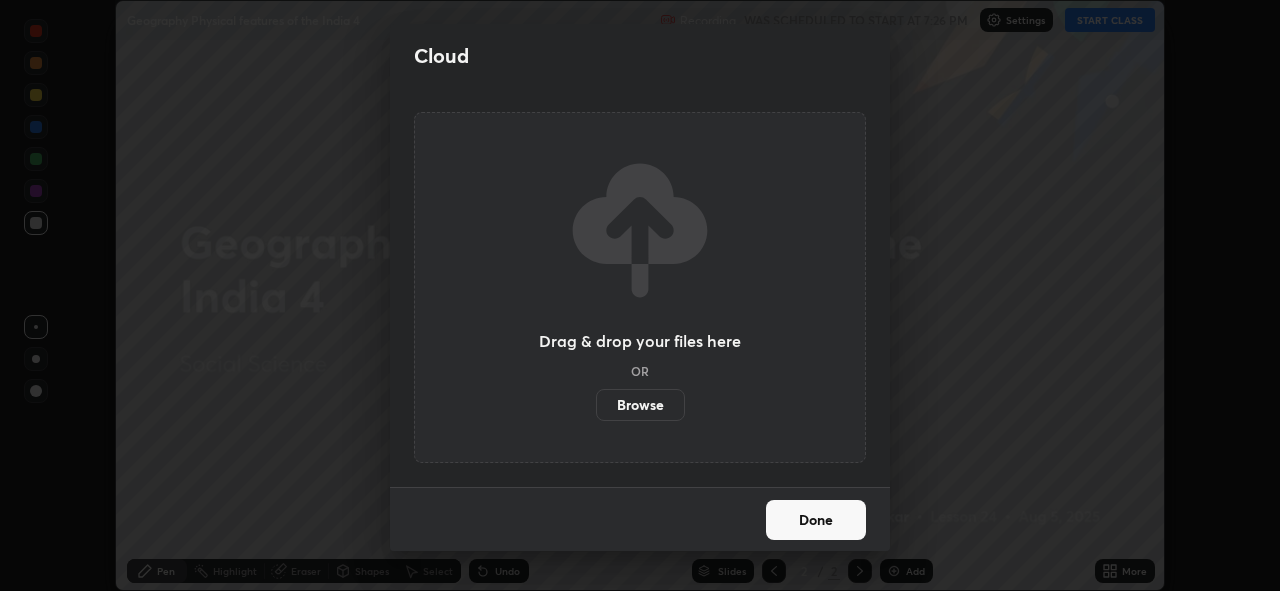 click on "Browse" at bounding box center [640, 405] 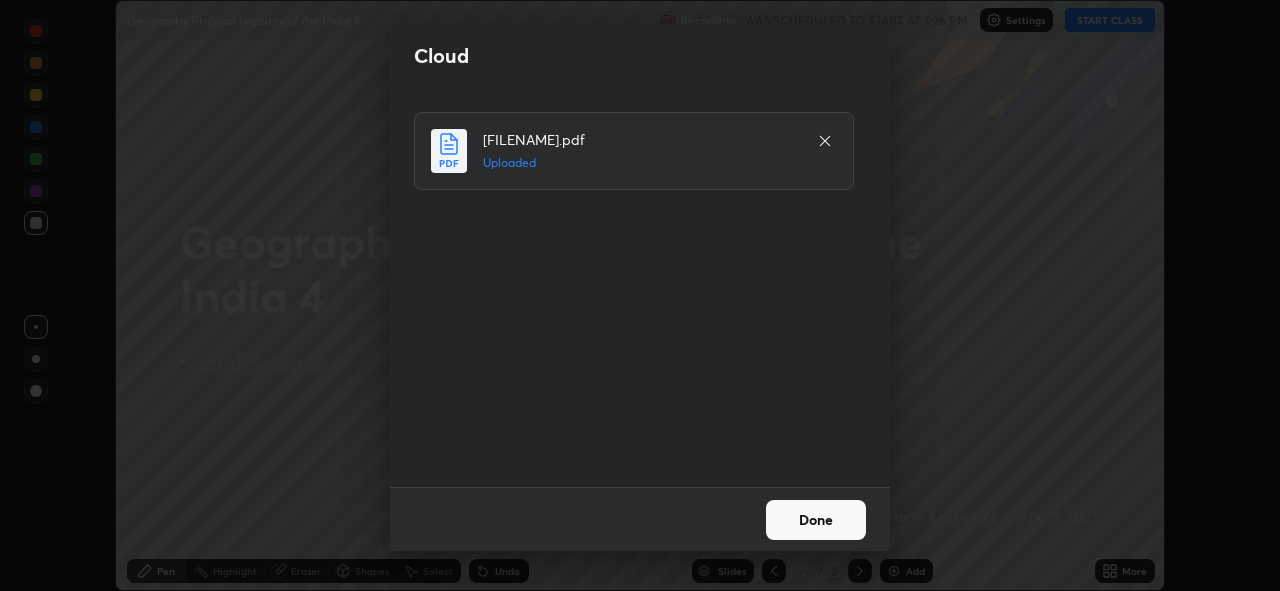 click on "Done" at bounding box center [816, 520] 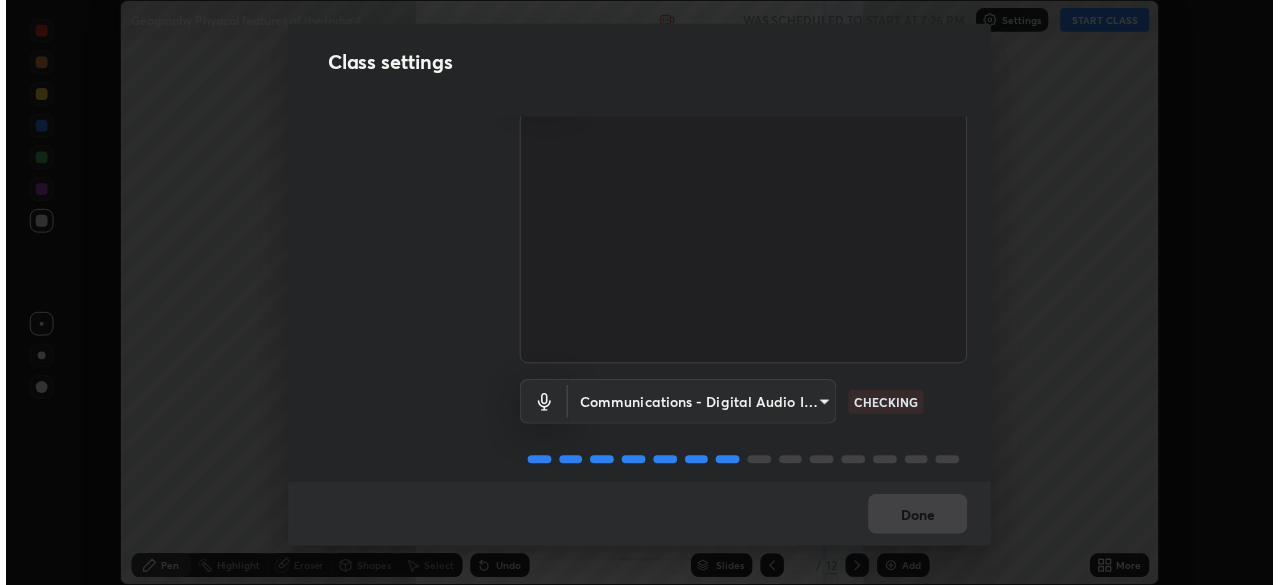 scroll, scrollTop: 85, scrollLeft: 0, axis: vertical 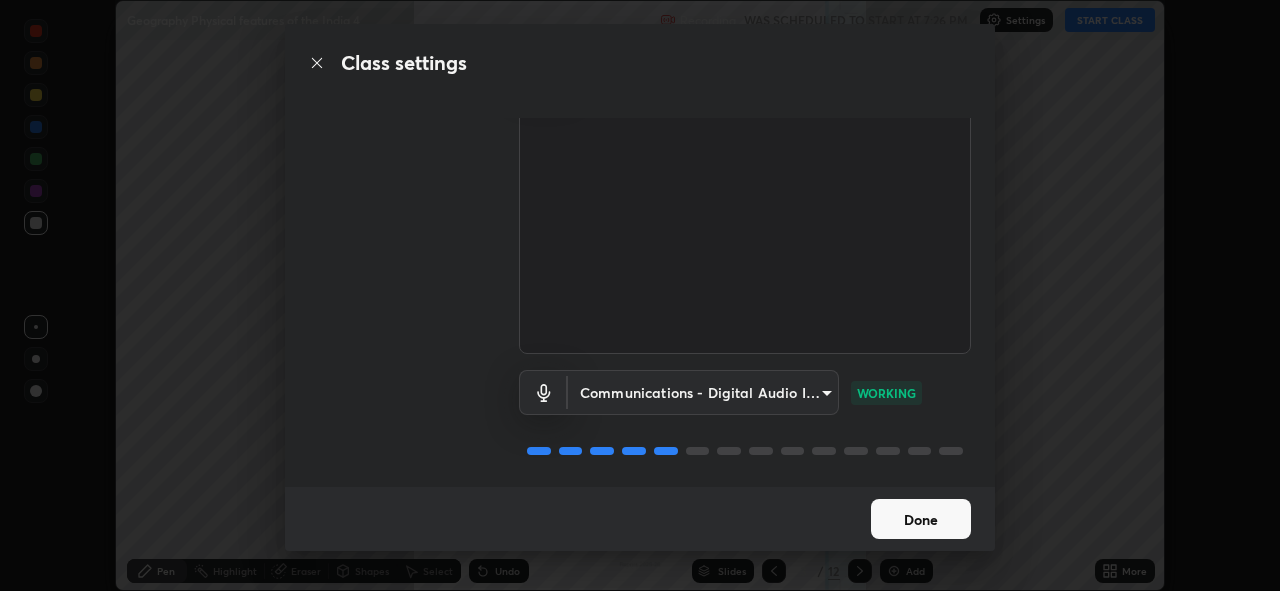 click on "Done" at bounding box center (921, 519) 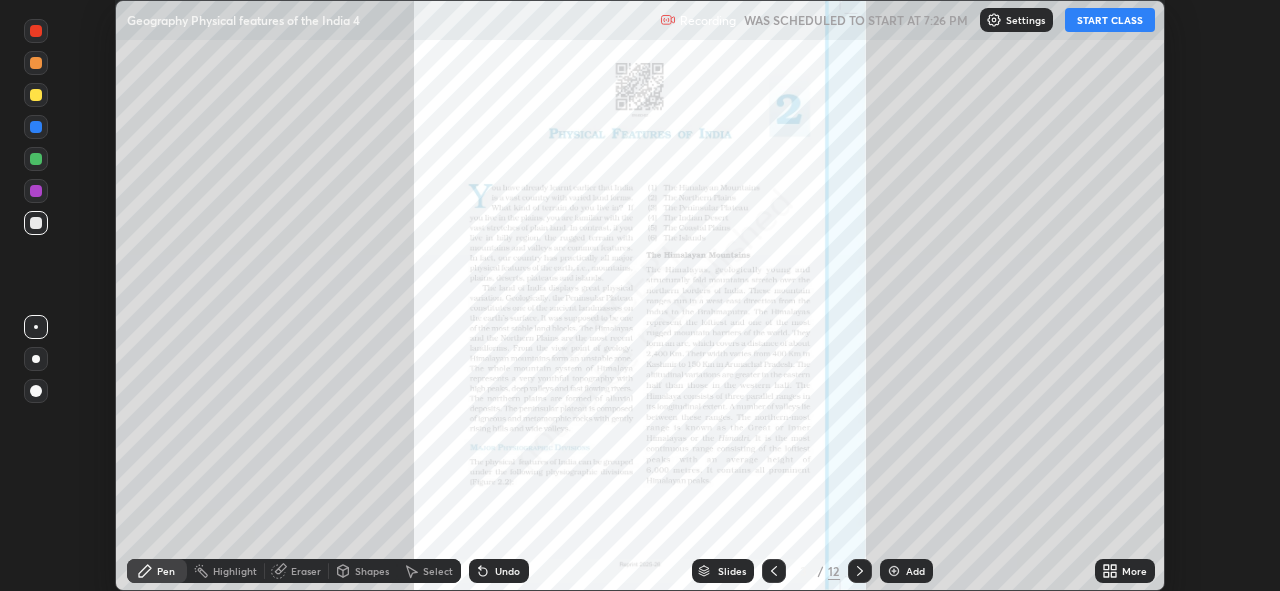 click 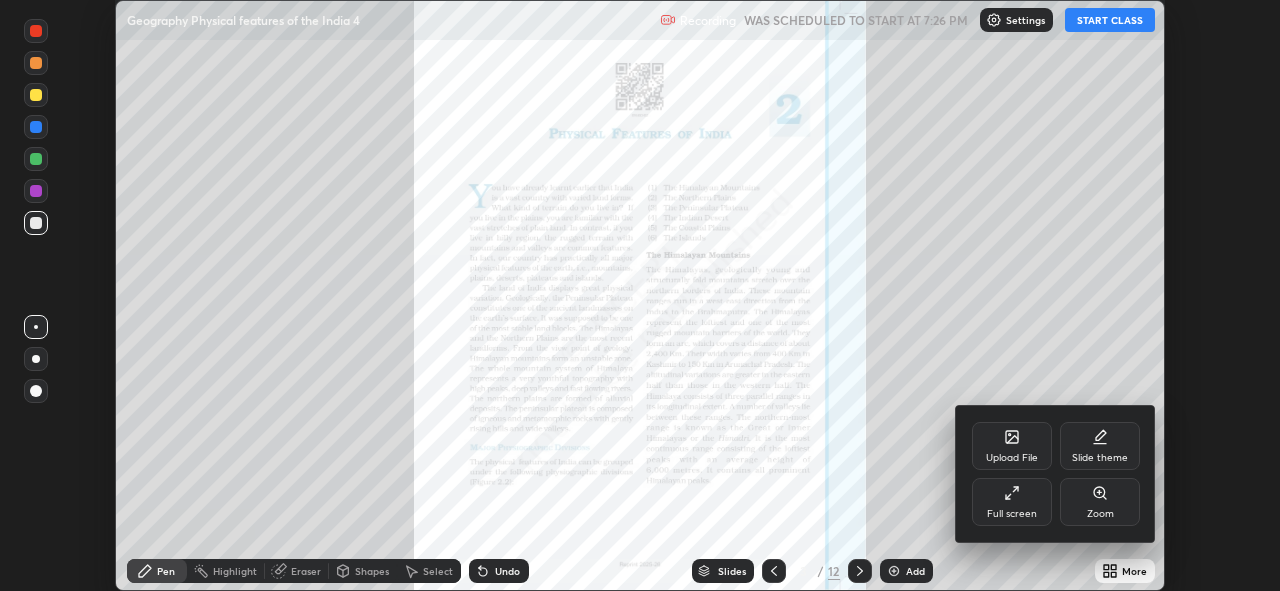 click 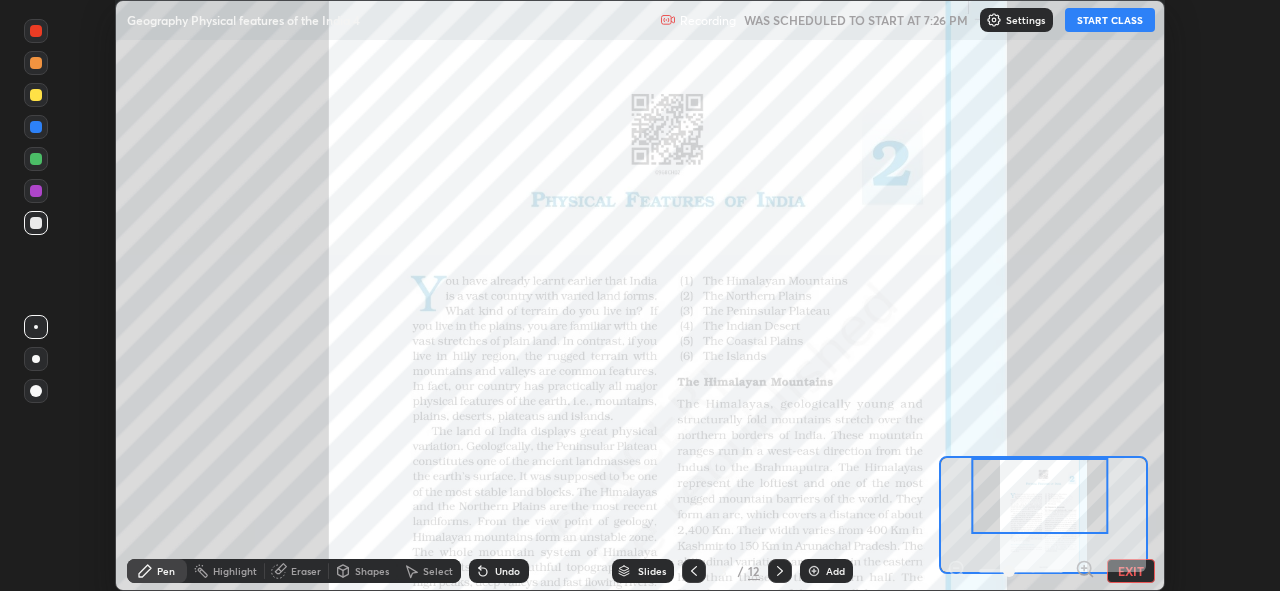 click on "Eraser" at bounding box center (306, 571) 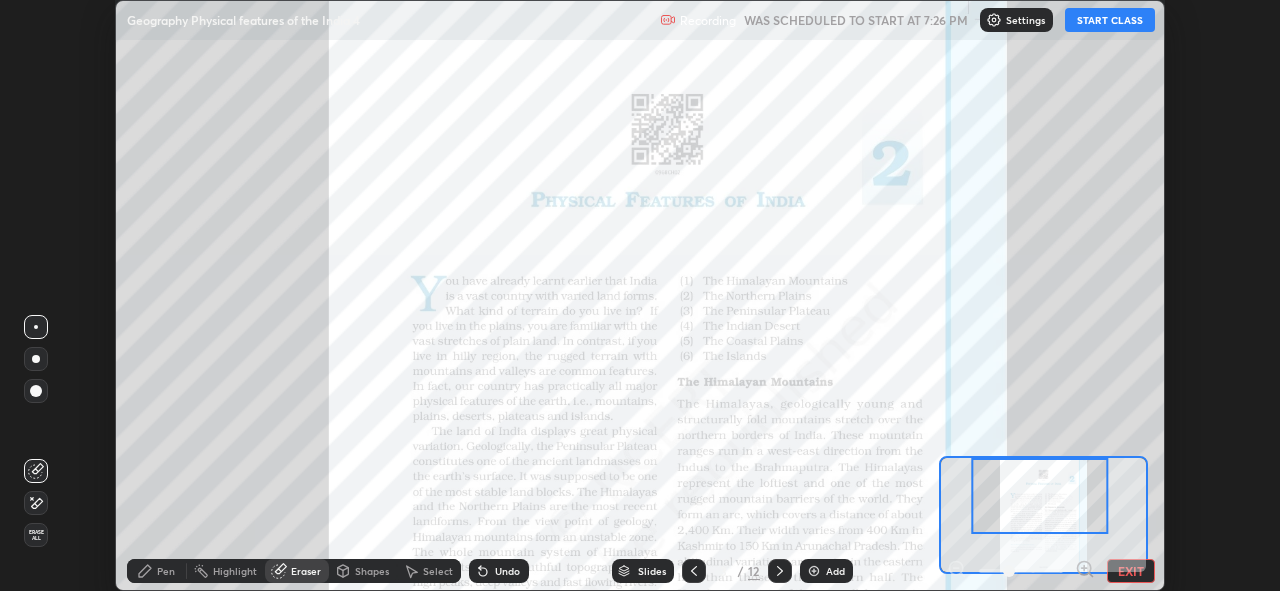 click on "Eraser" at bounding box center [306, 571] 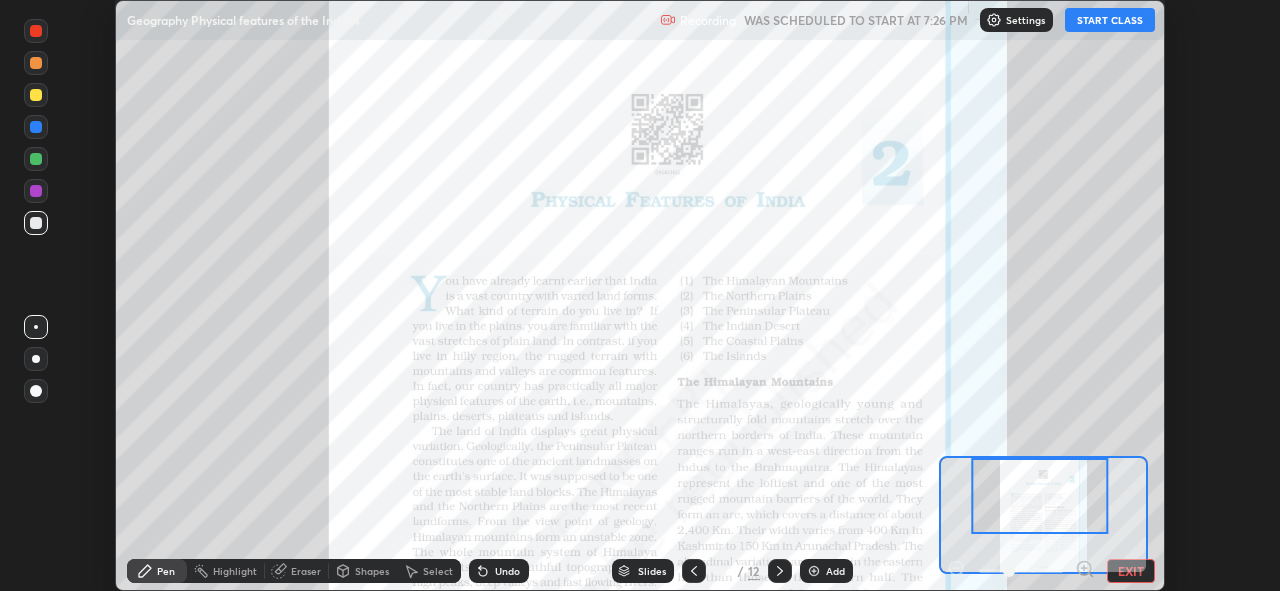 click on "START CLASS" at bounding box center (1110, 20) 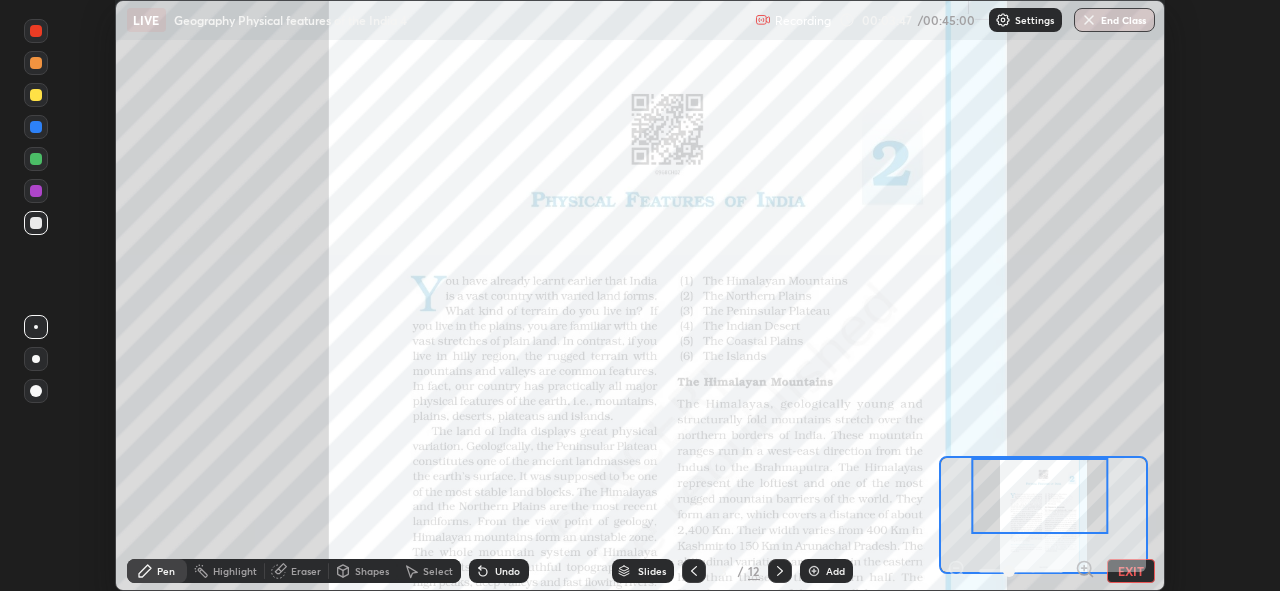 click at bounding box center (780, 571) 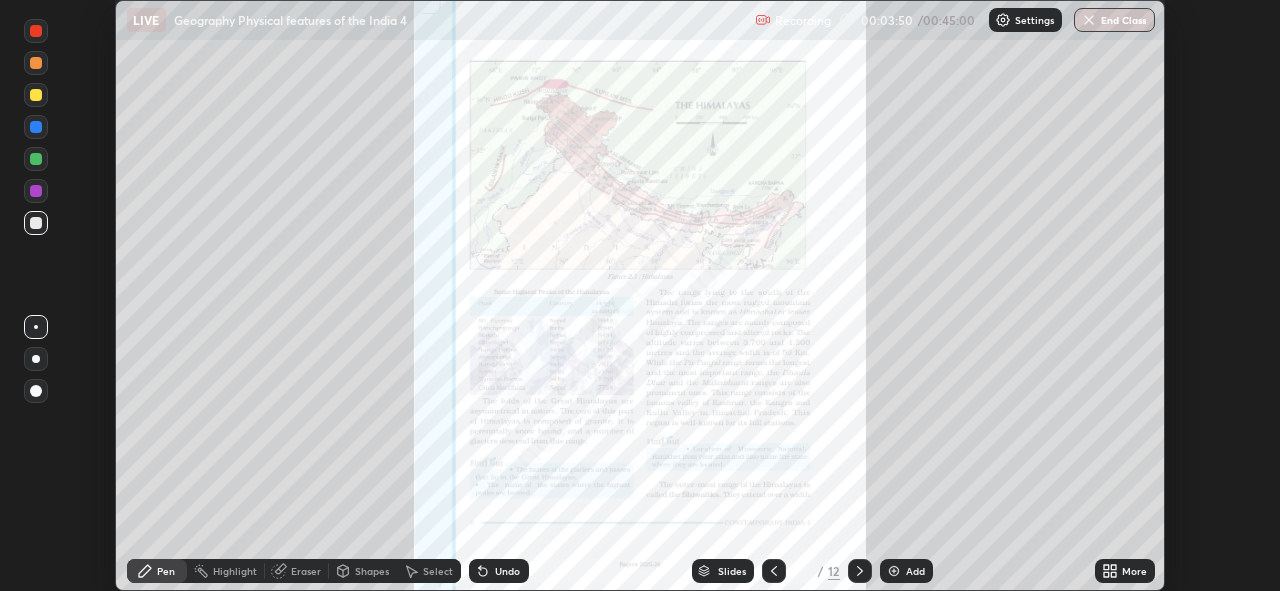 click 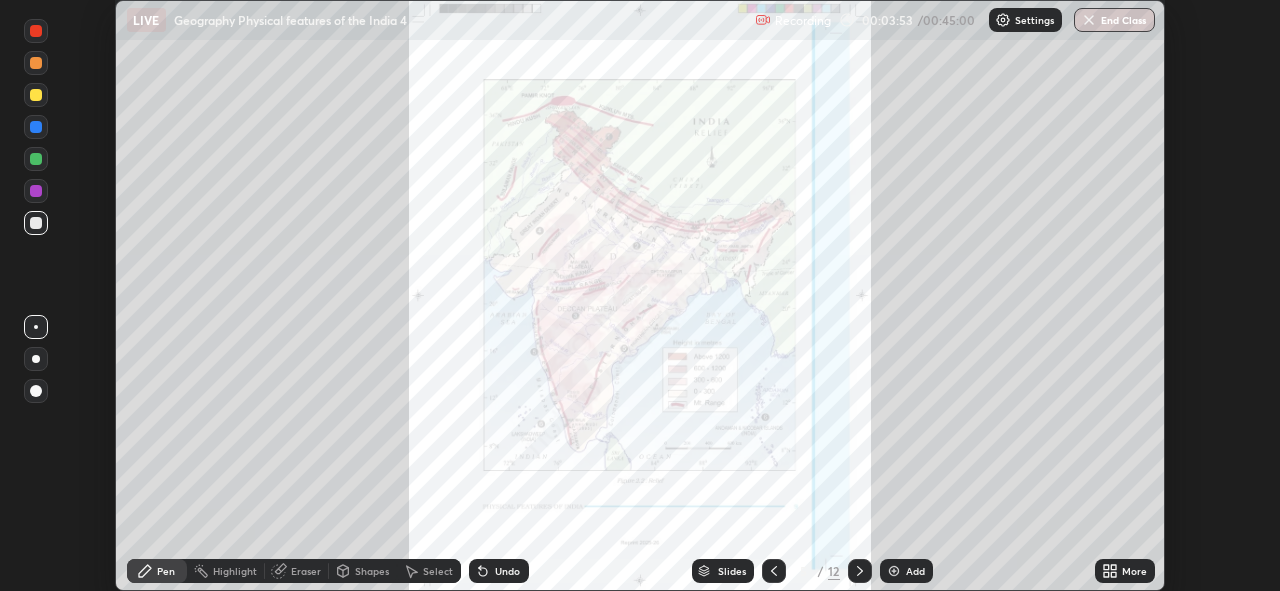 click 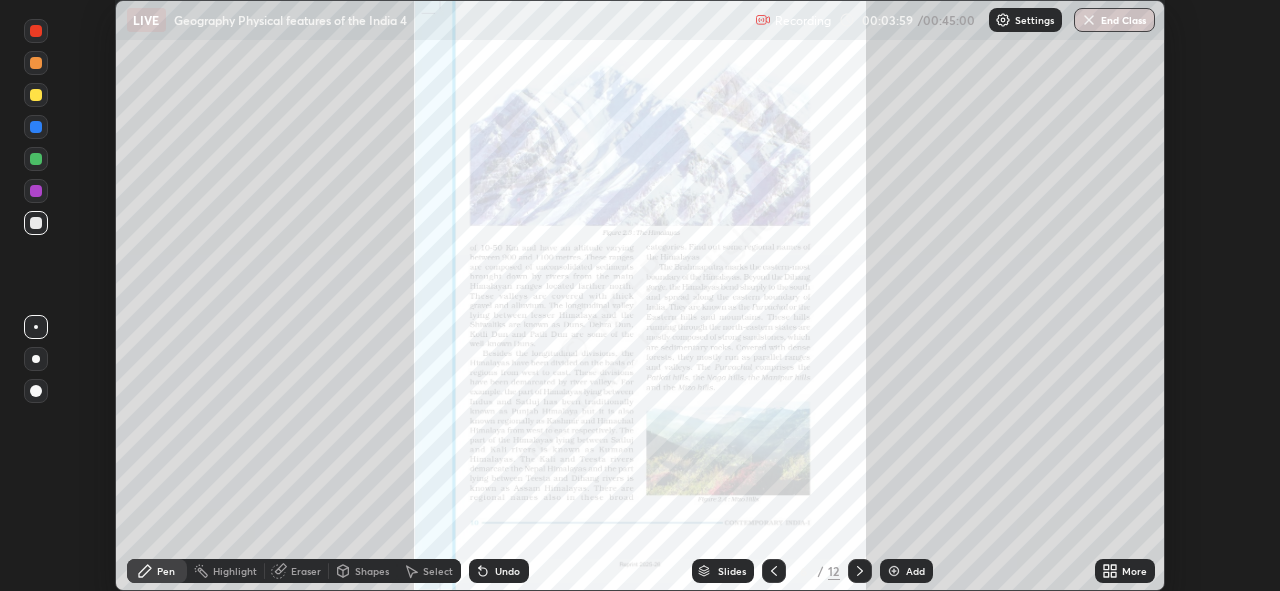 click 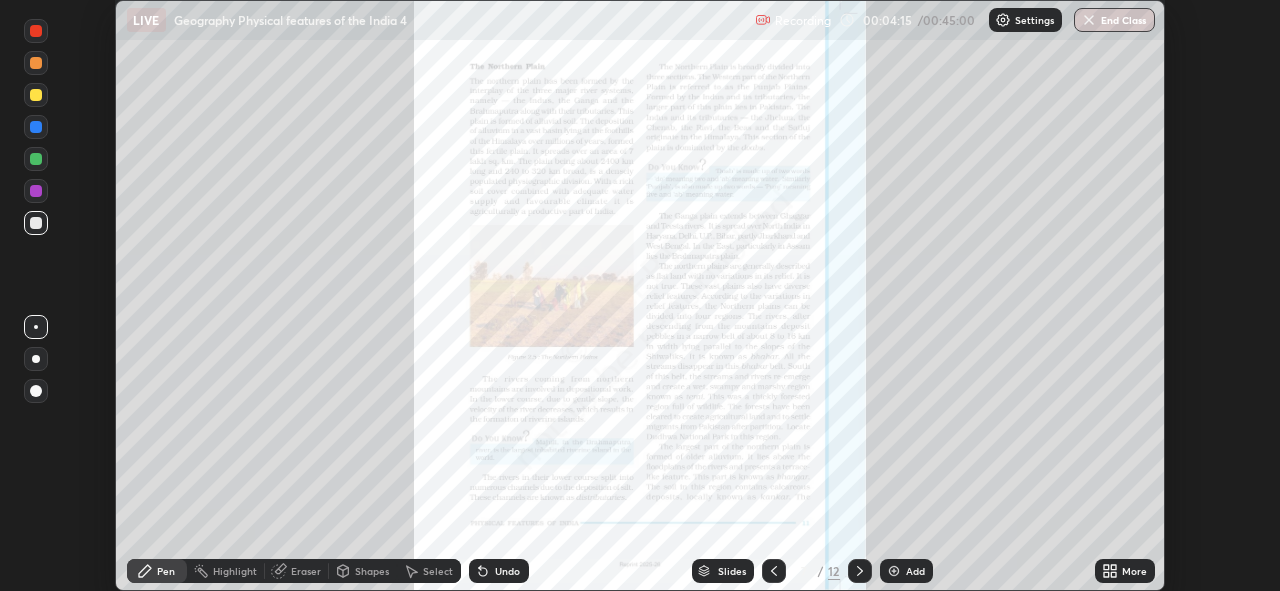 click 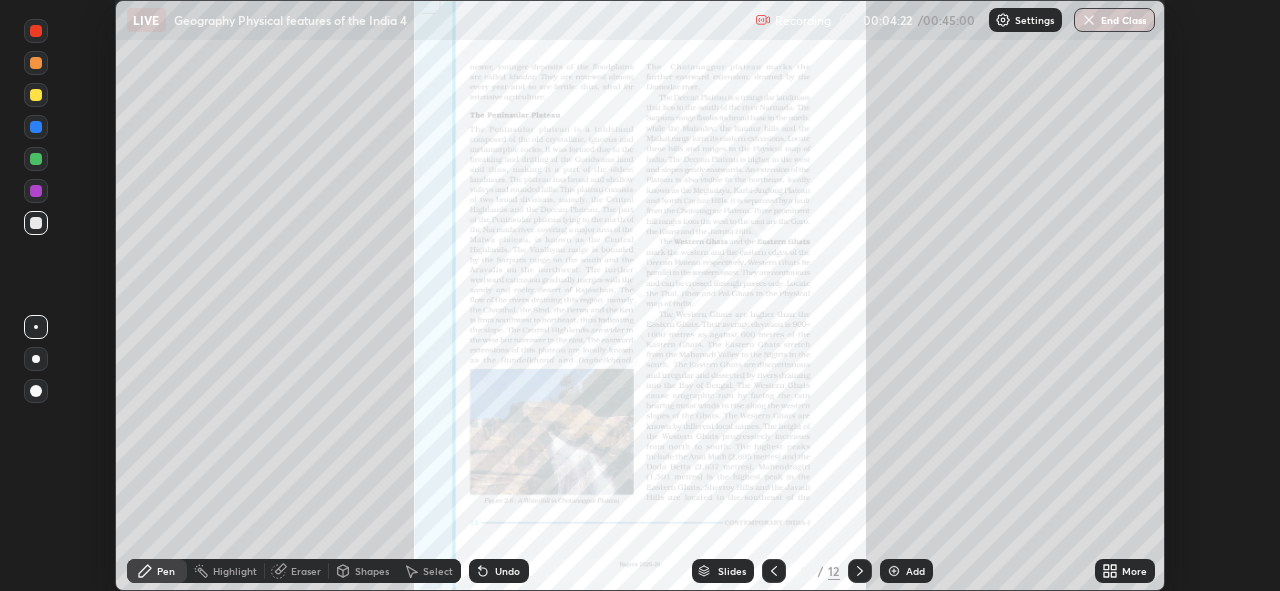 click on "More" at bounding box center (1125, 571) 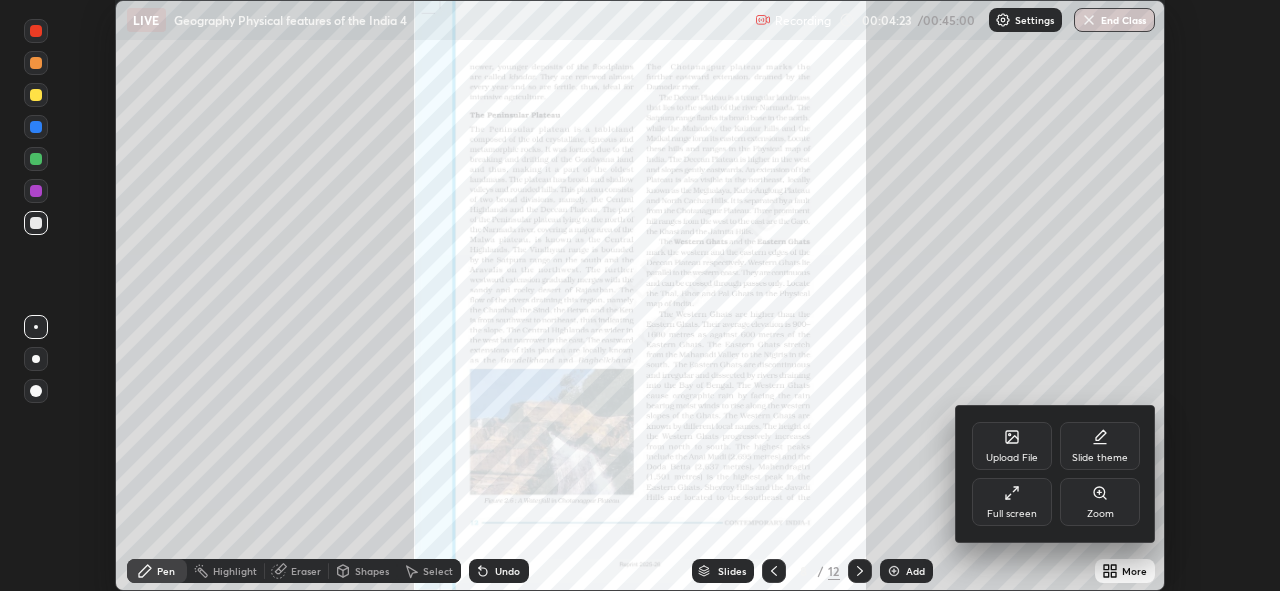 click on "Zoom" at bounding box center (1100, 502) 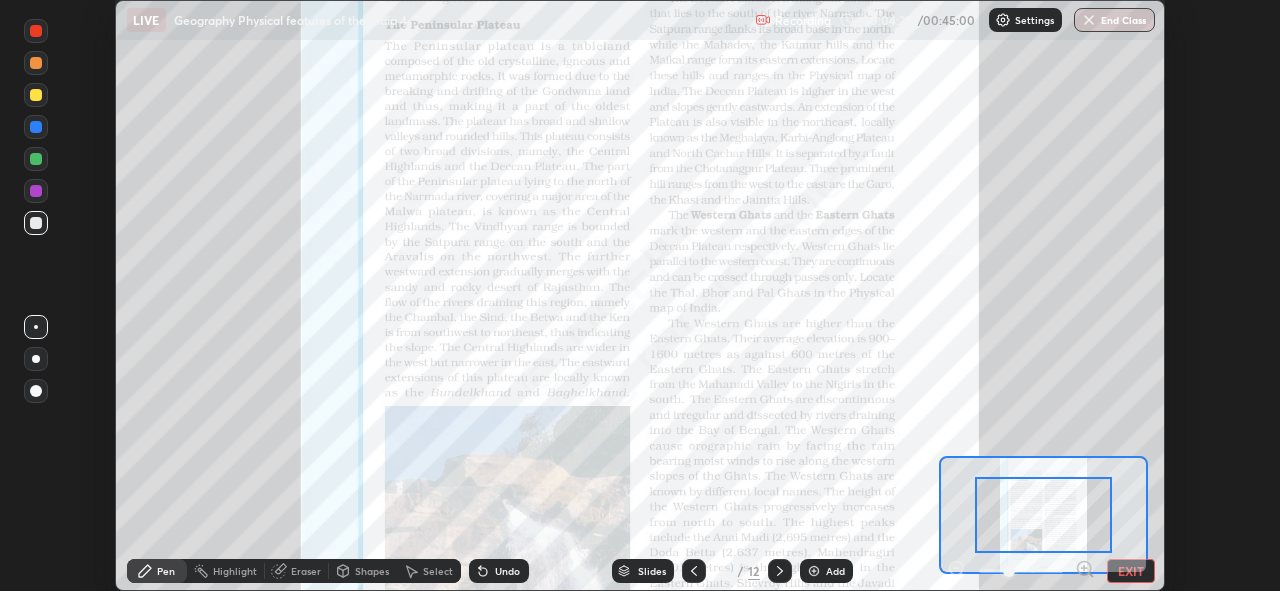 click at bounding box center (1043, 515) 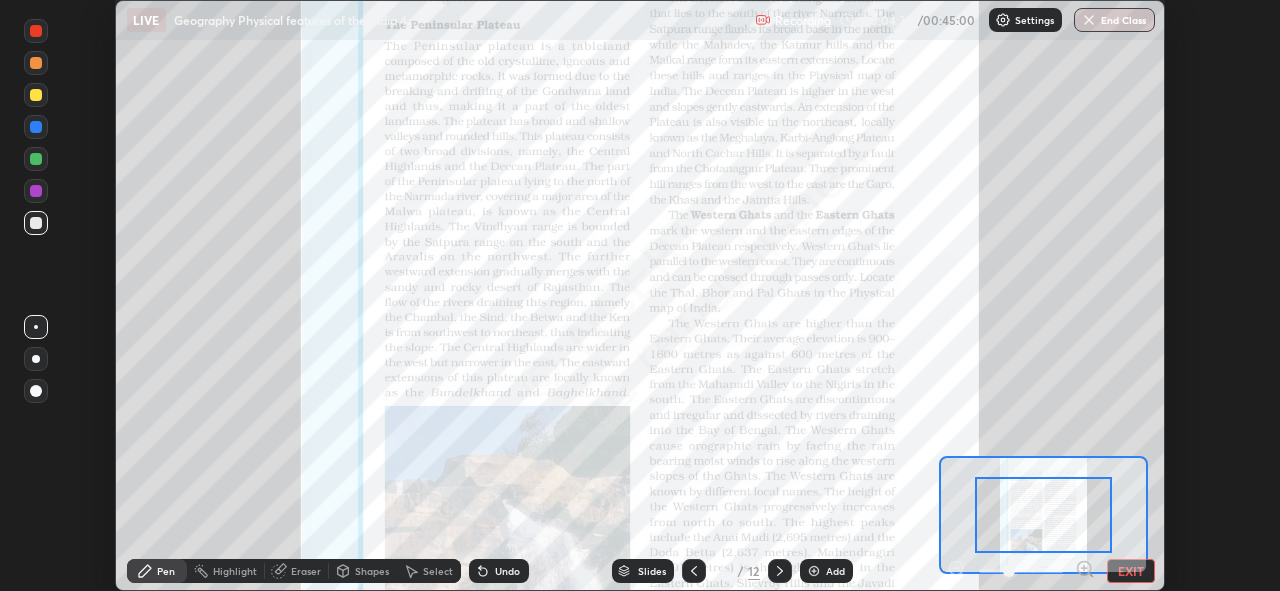 click at bounding box center (1043, 515) 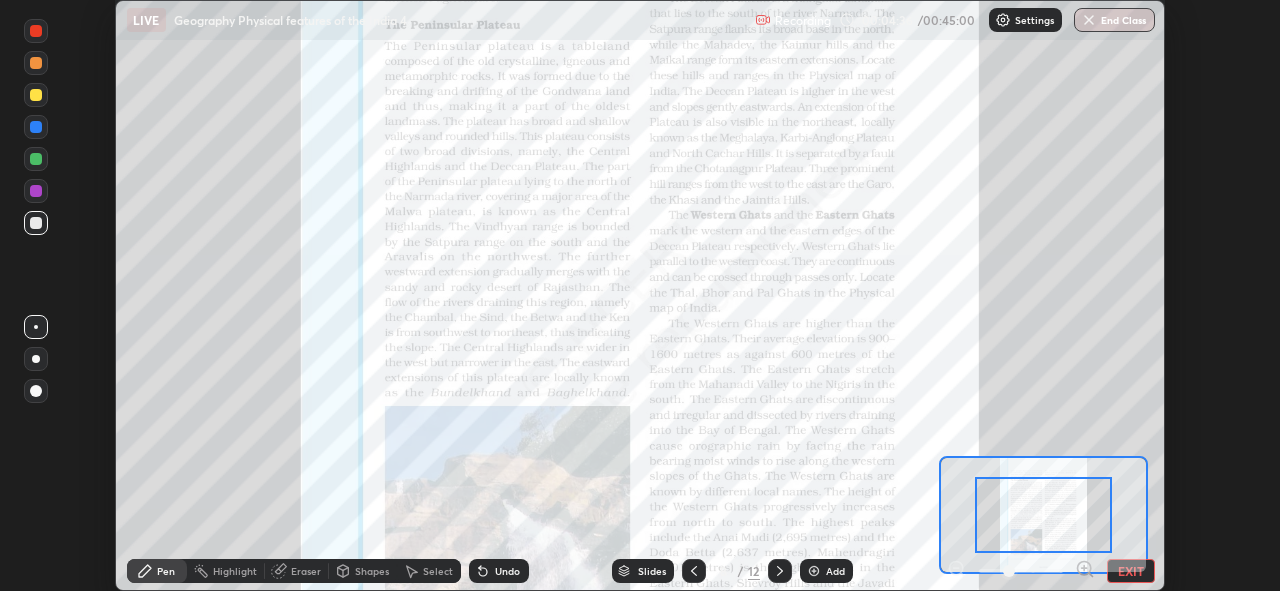 click at bounding box center (1043, 515) 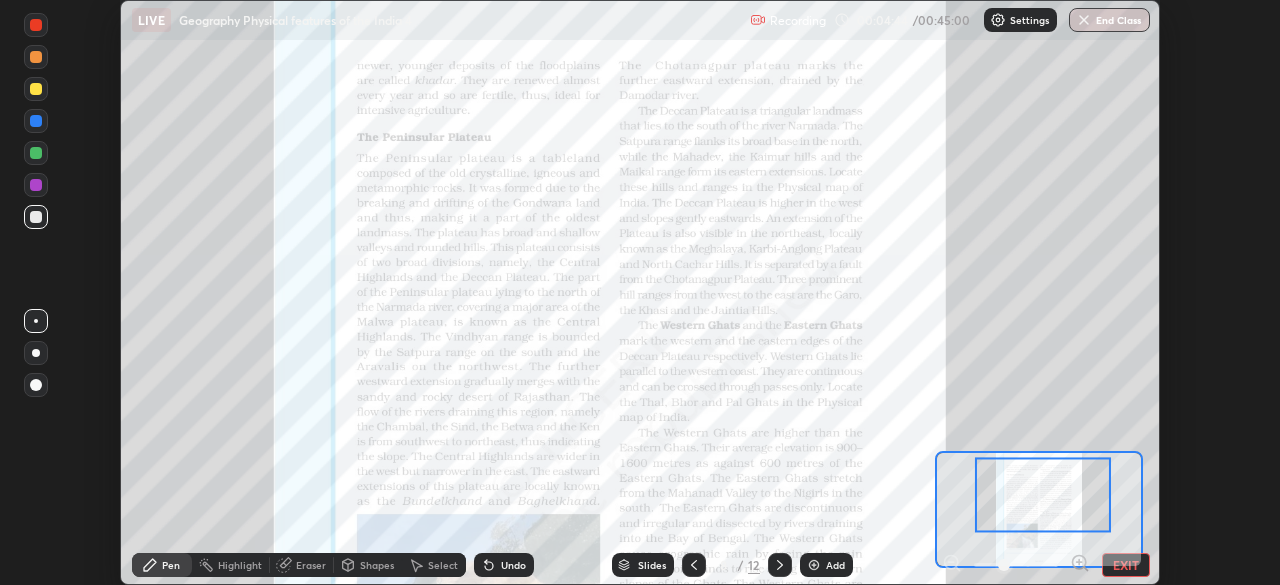 scroll, scrollTop: 585, scrollLeft: 1280, axis: both 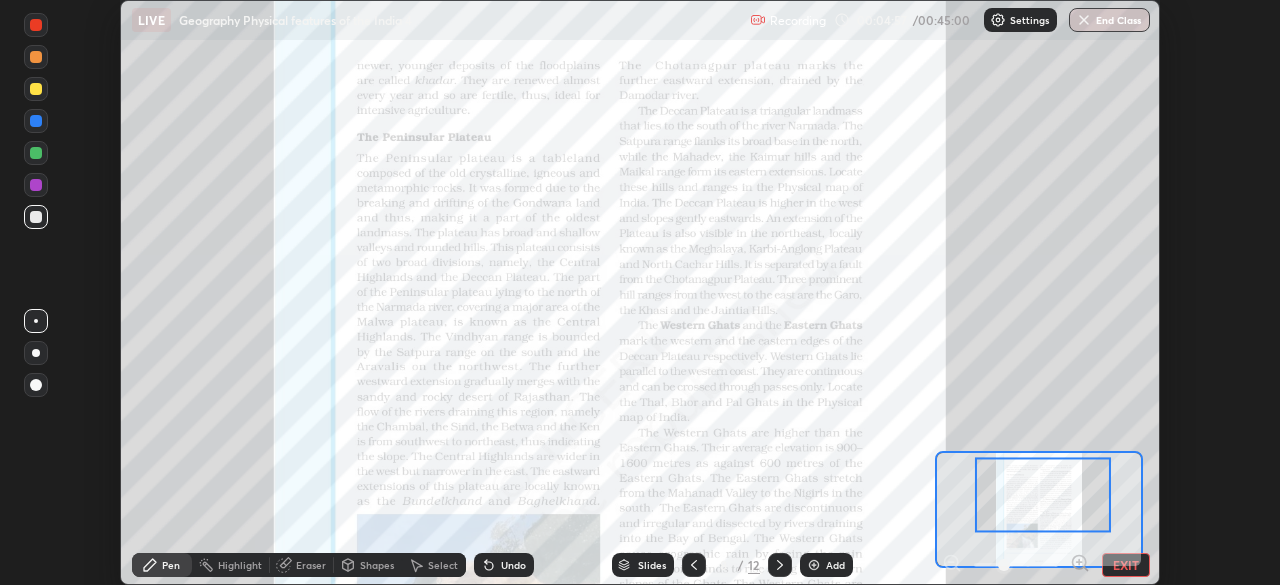 click 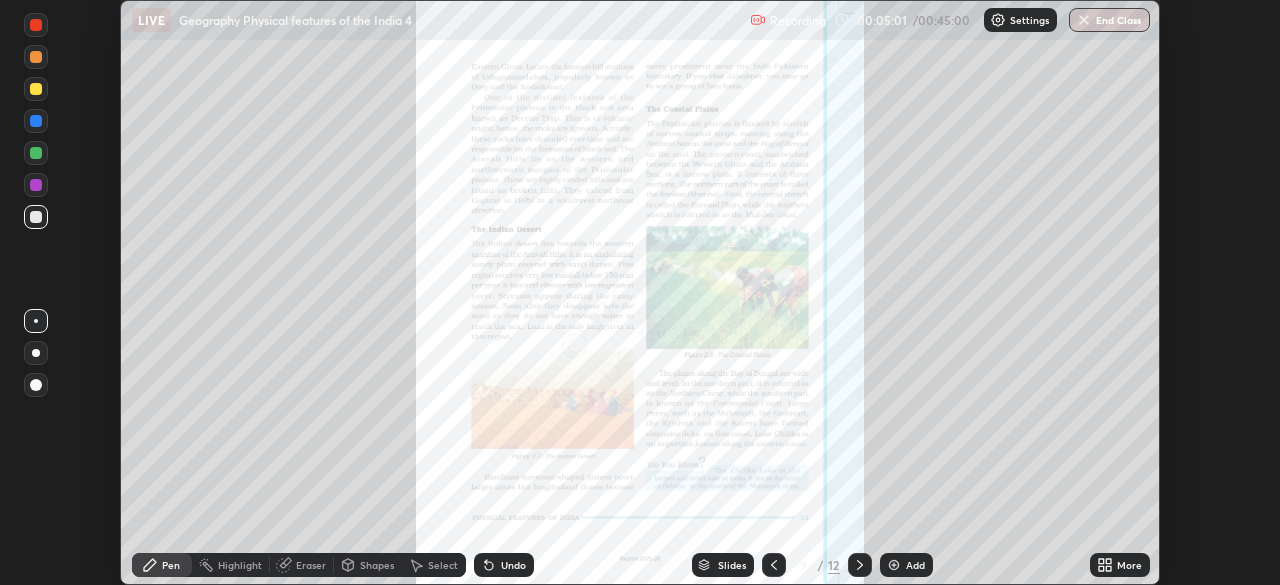 click 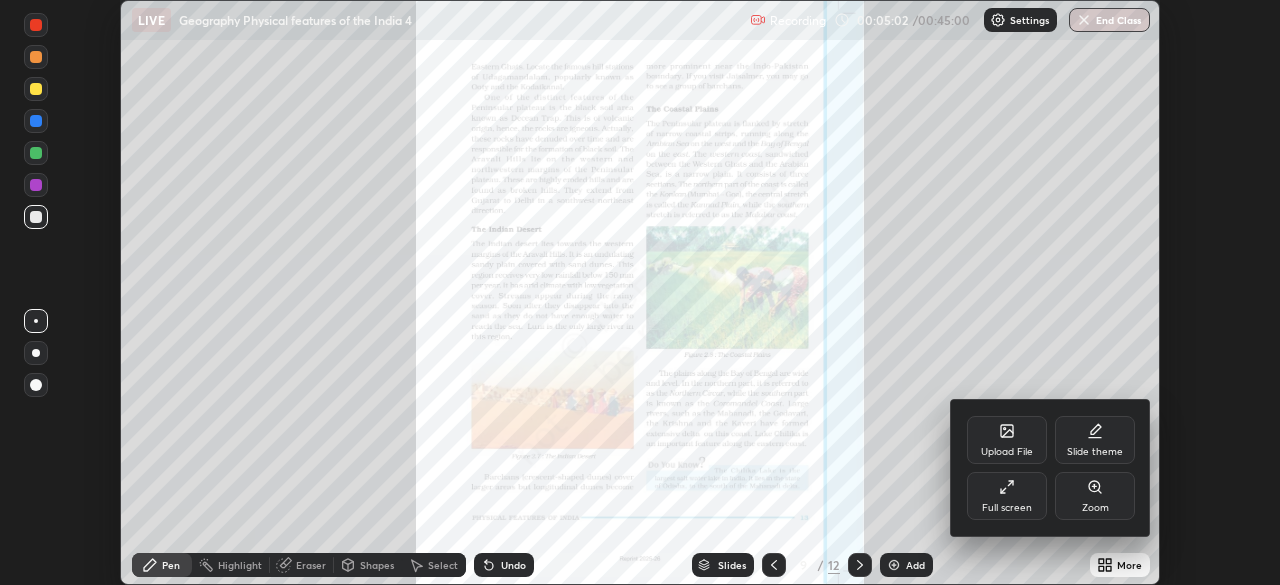 click on "Zoom" at bounding box center [1095, 508] 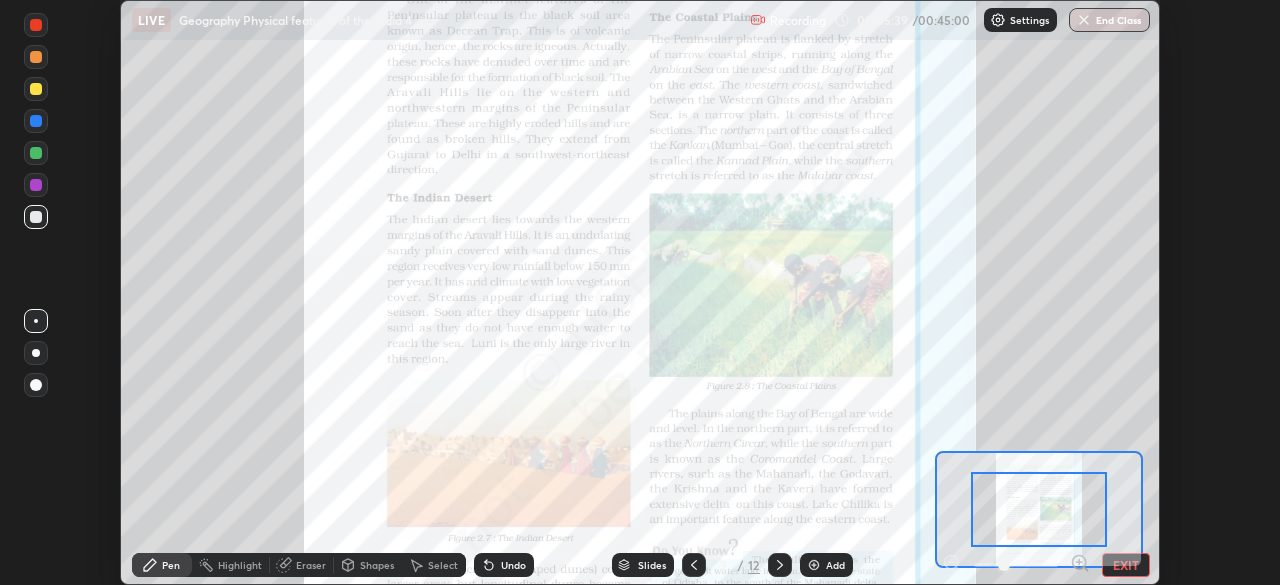 click at bounding box center [694, 565] 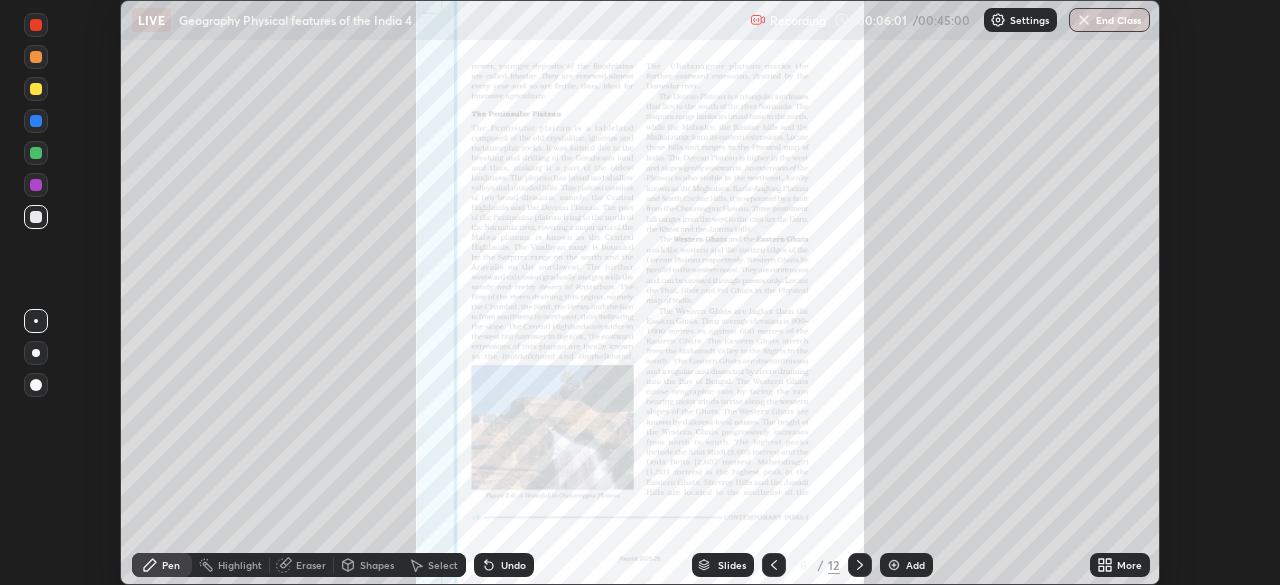 click 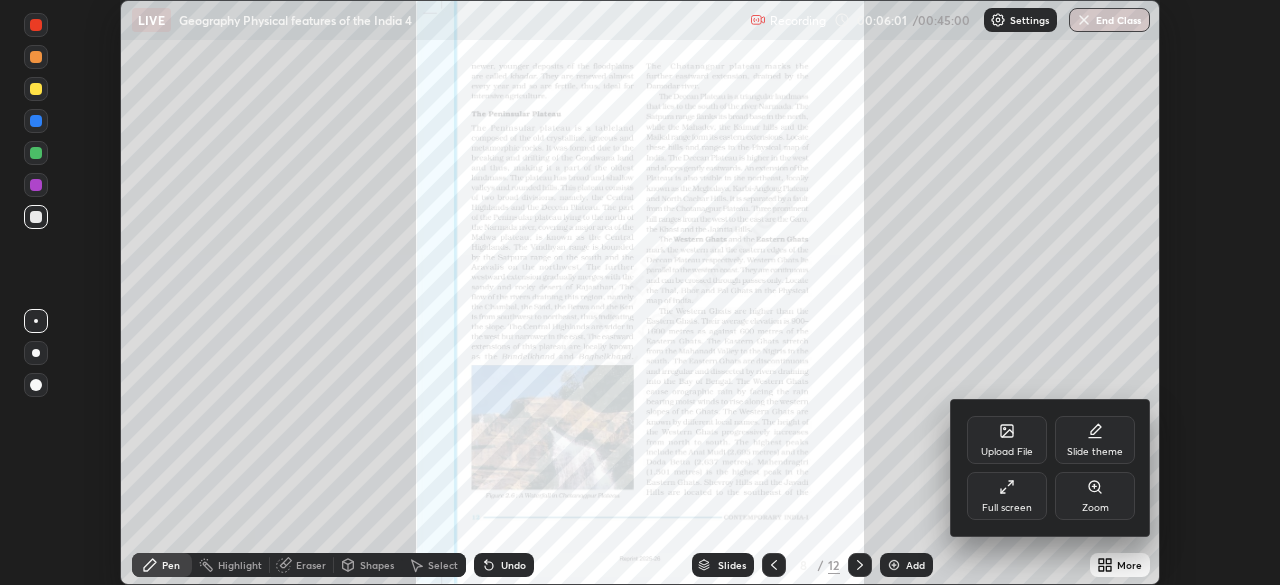 click on "Zoom" at bounding box center (1095, 508) 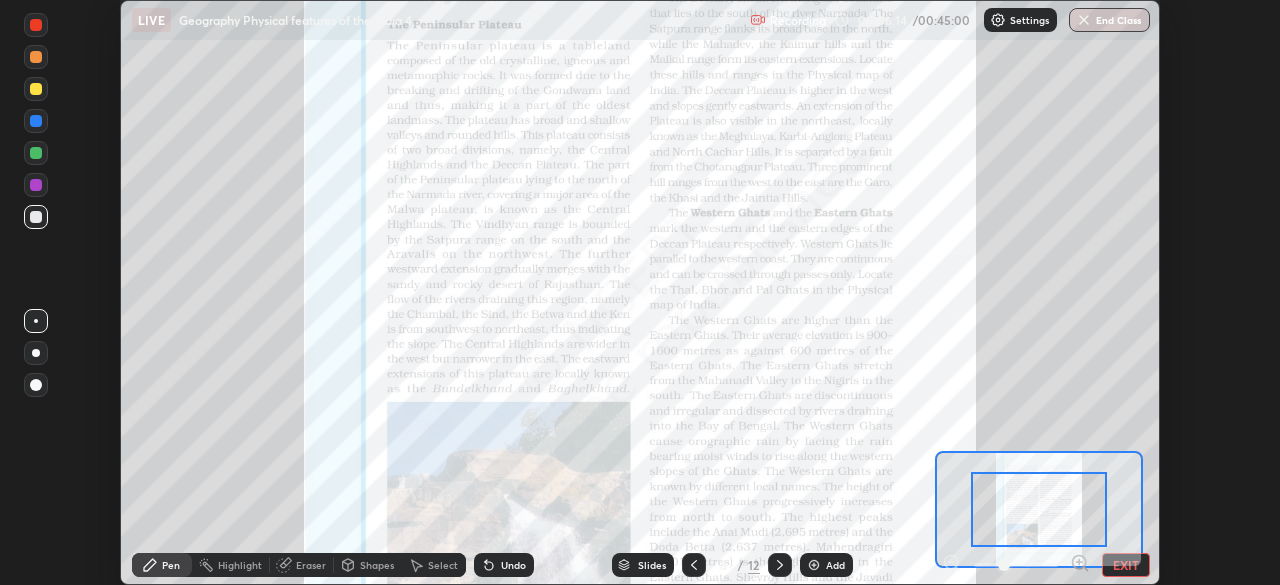 click 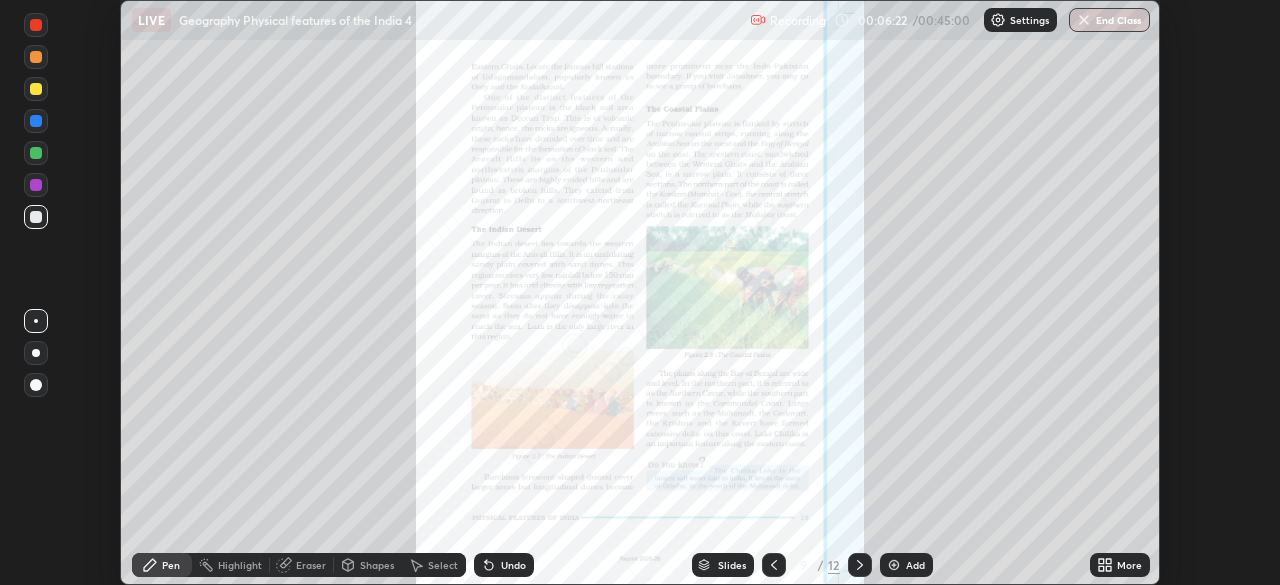 click 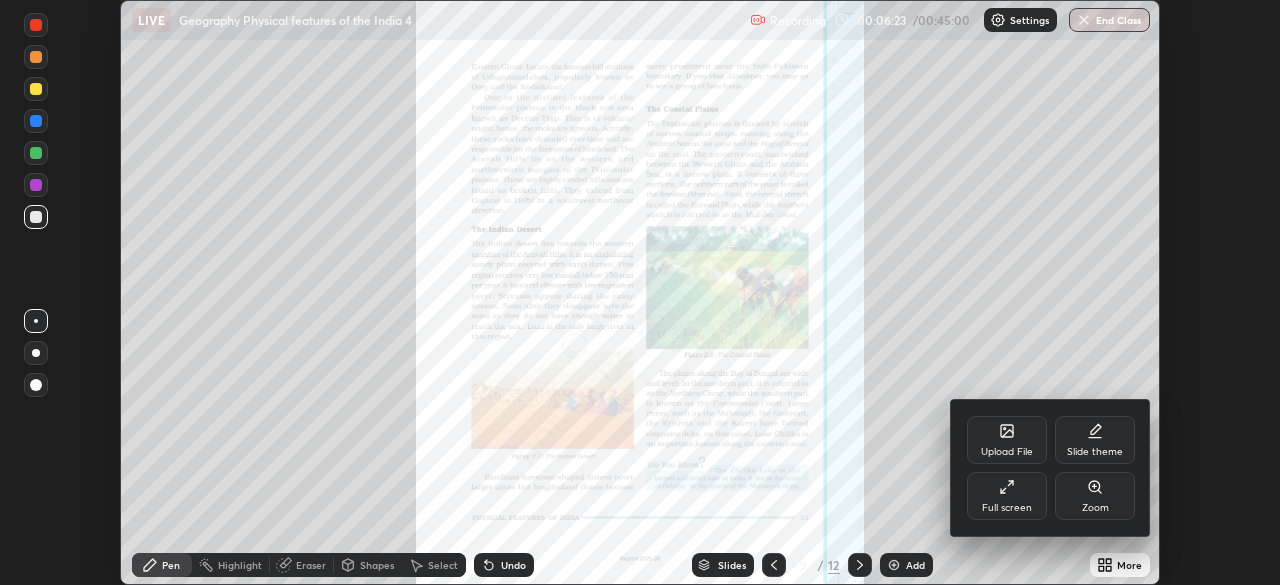 click on "Zoom" at bounding box center [1095, 508] 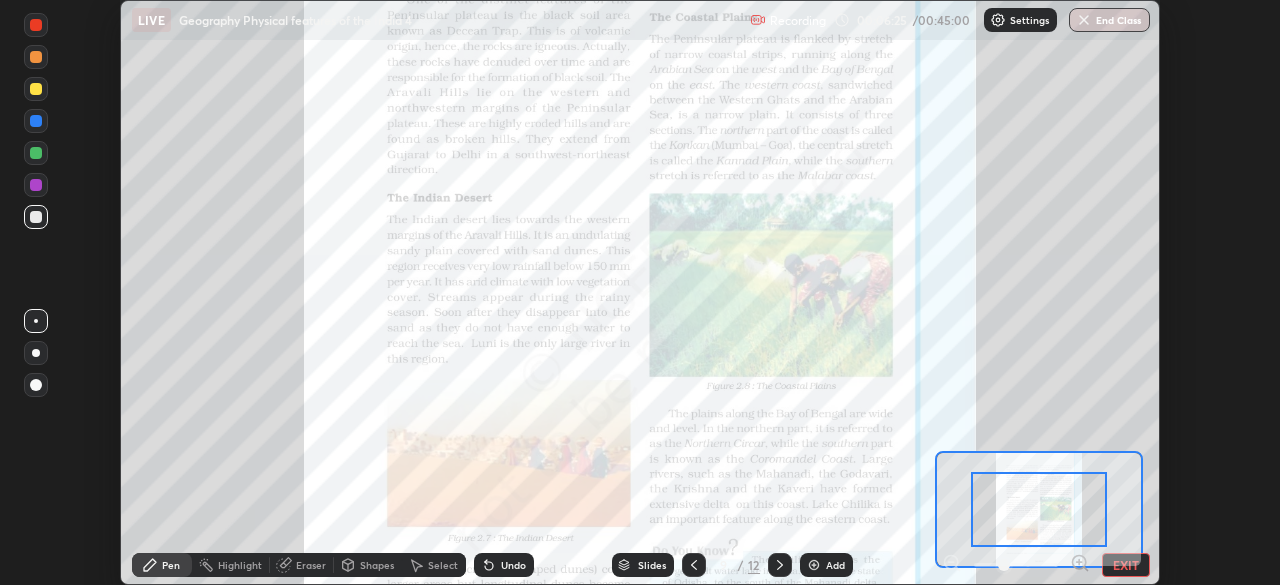 click at bounding box center (1016, 565) 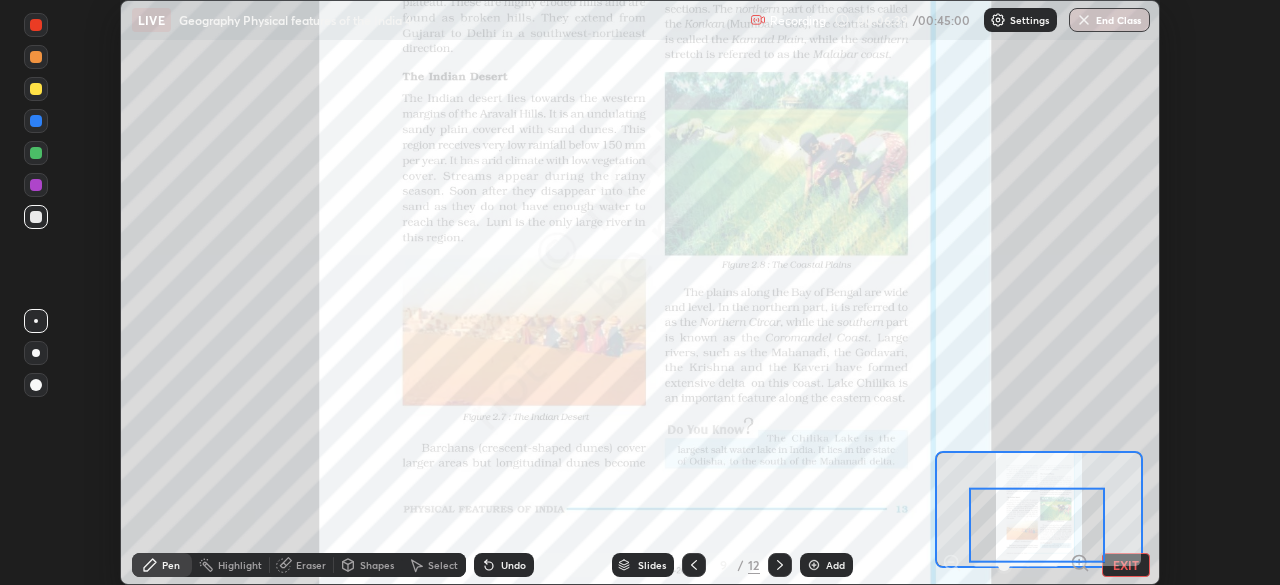 click at bounding box center [36, 185] 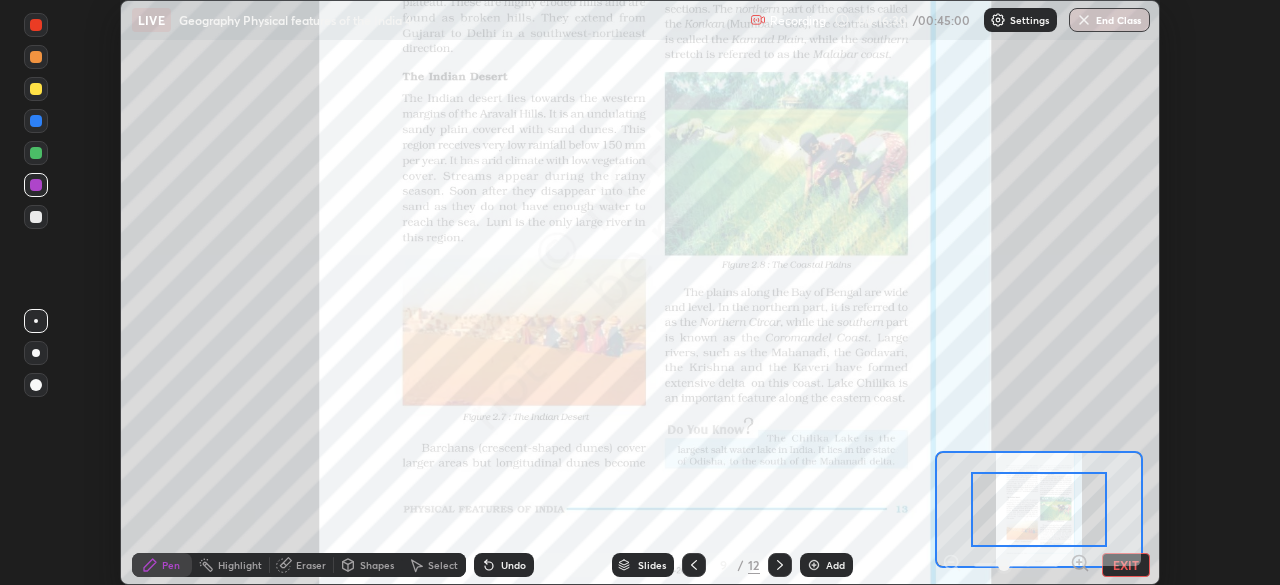click at bounding box center [36, 185] 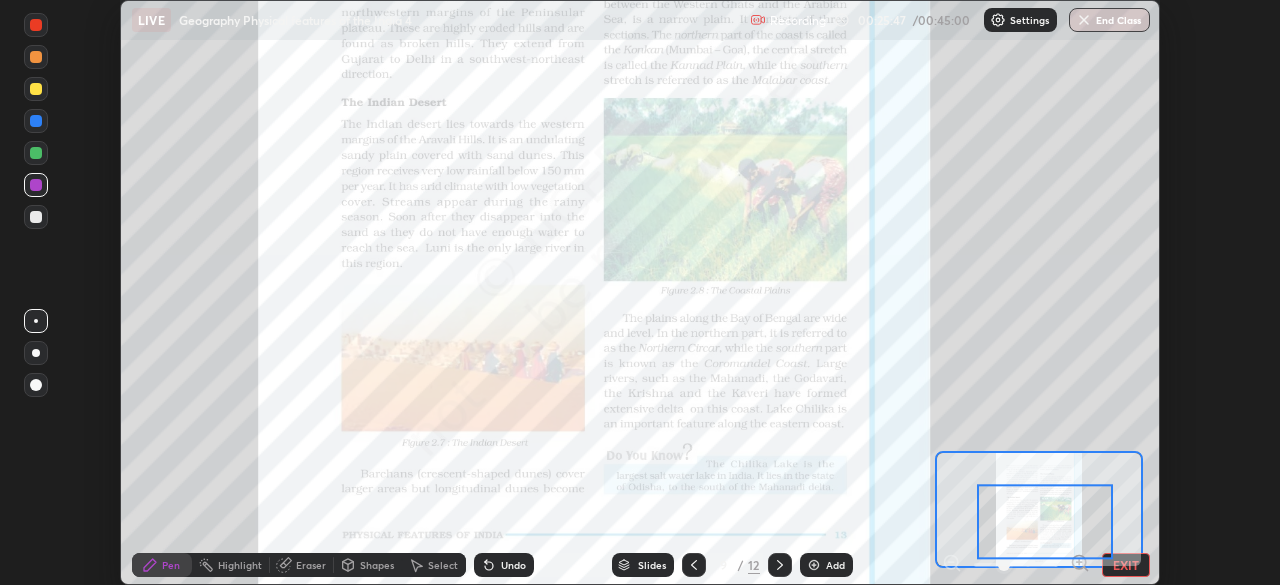 click 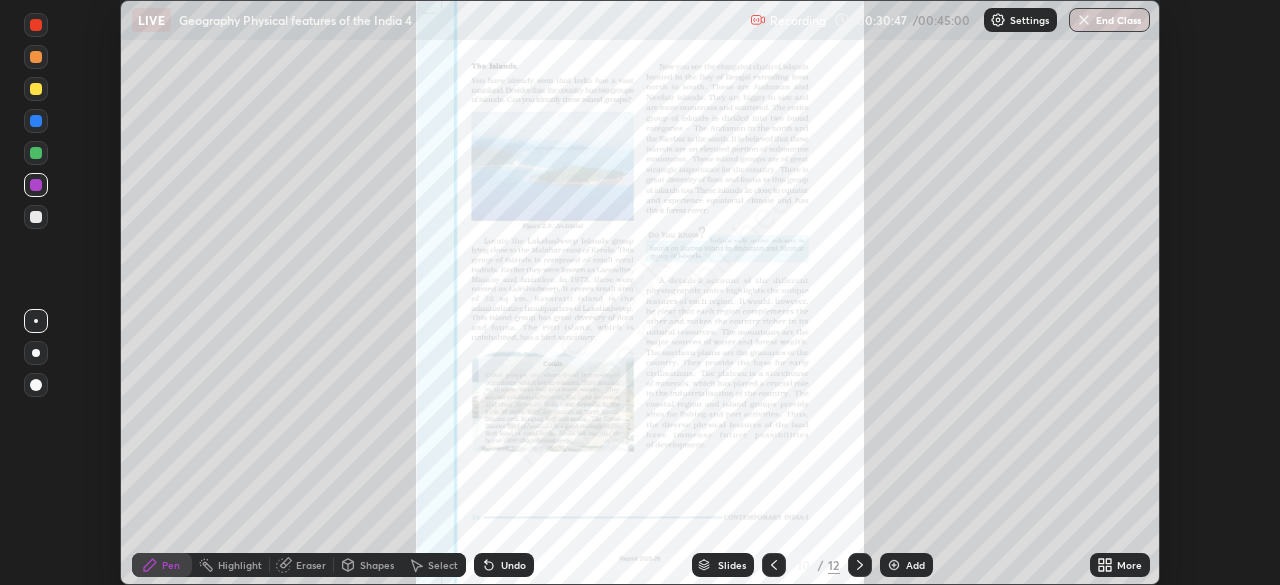 click 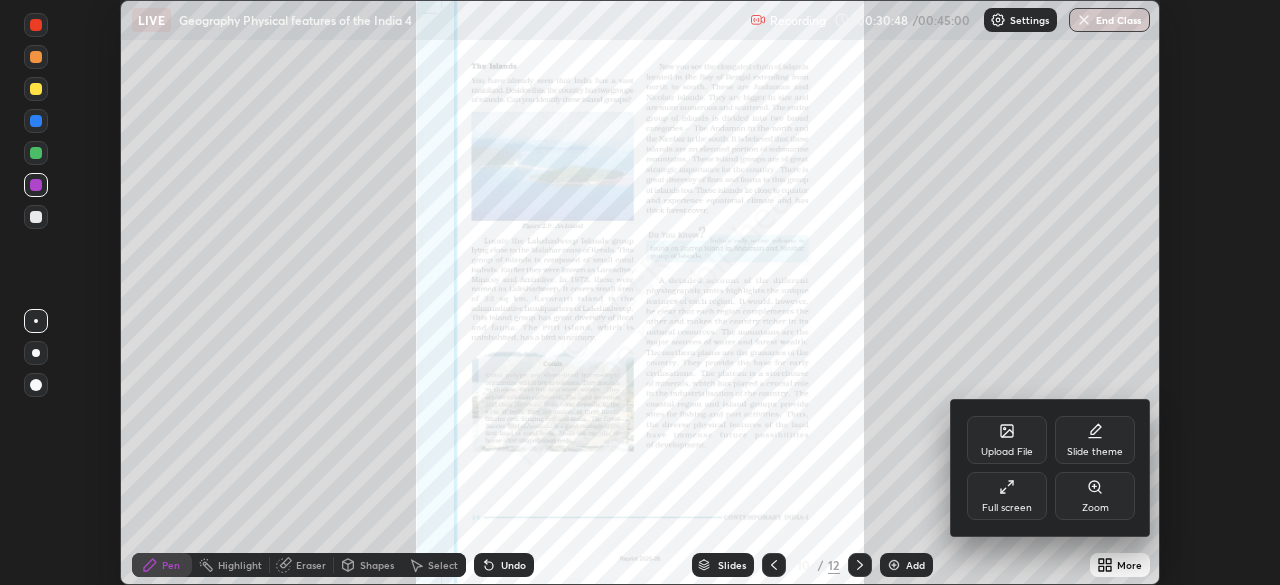 click 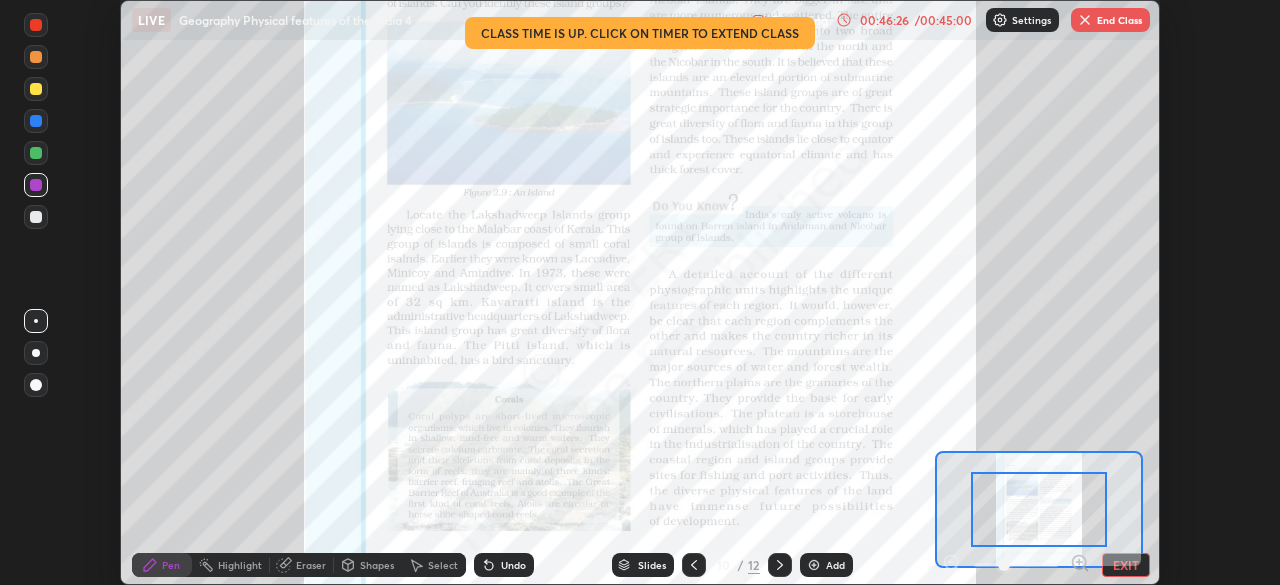 click on "End Class" at bounding box center [1110, 20] 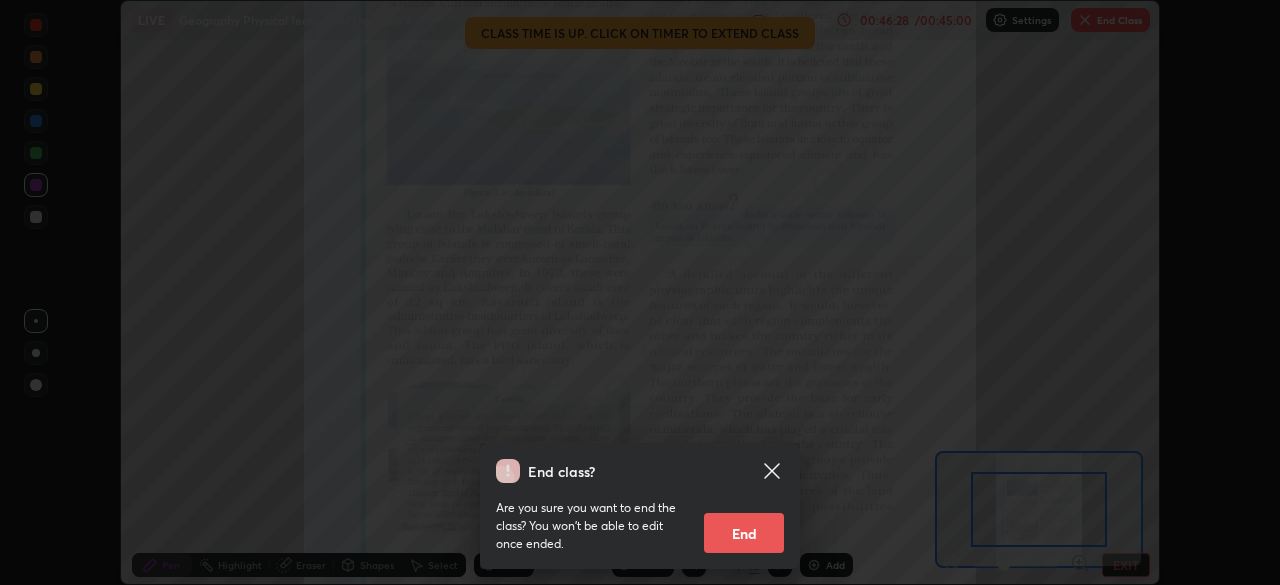 click on "End" at bounding box center (744, 533) 